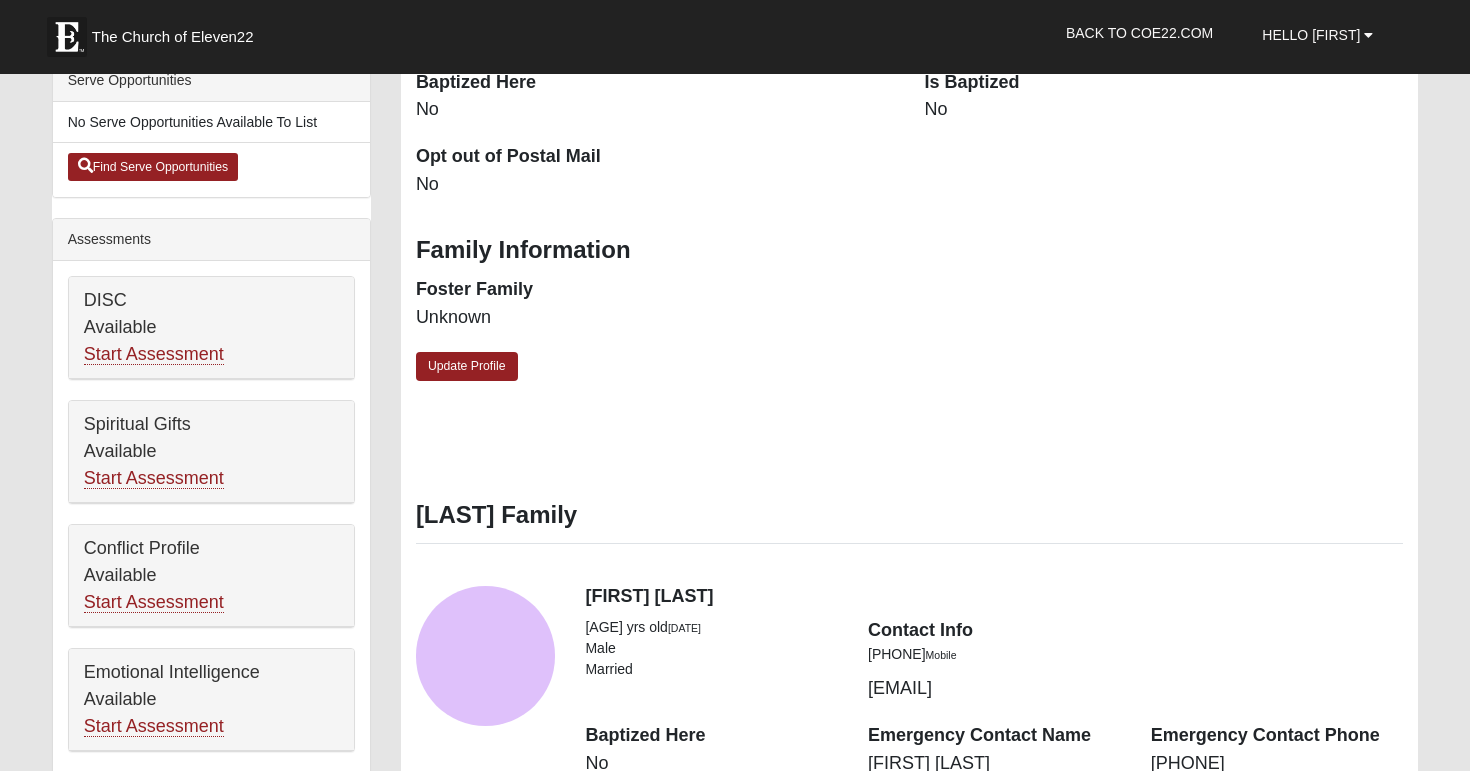scroll, scrollTop: 597, scrollLeft: 0, axis: vertical 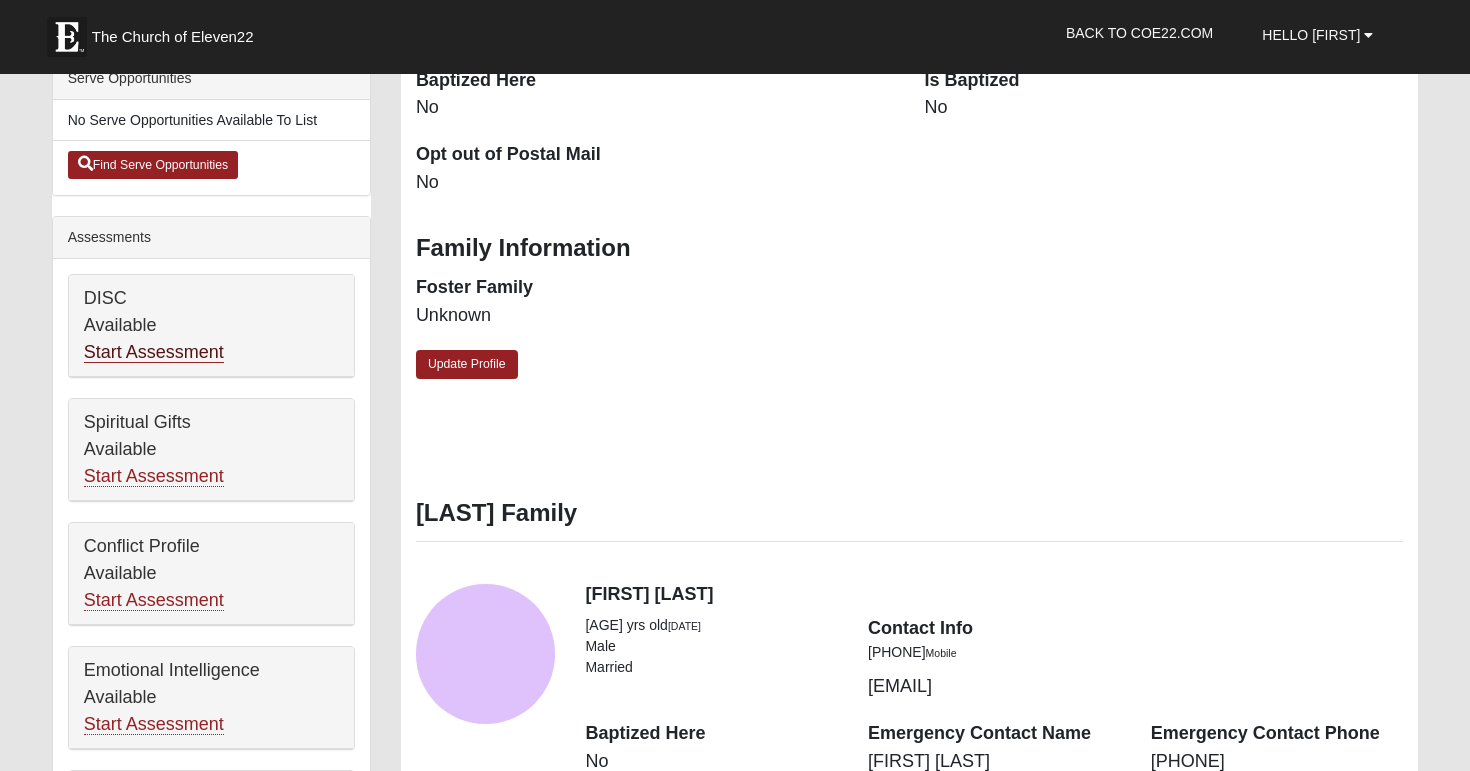 click on "Start Assessment" at bounding box center [154, 352] 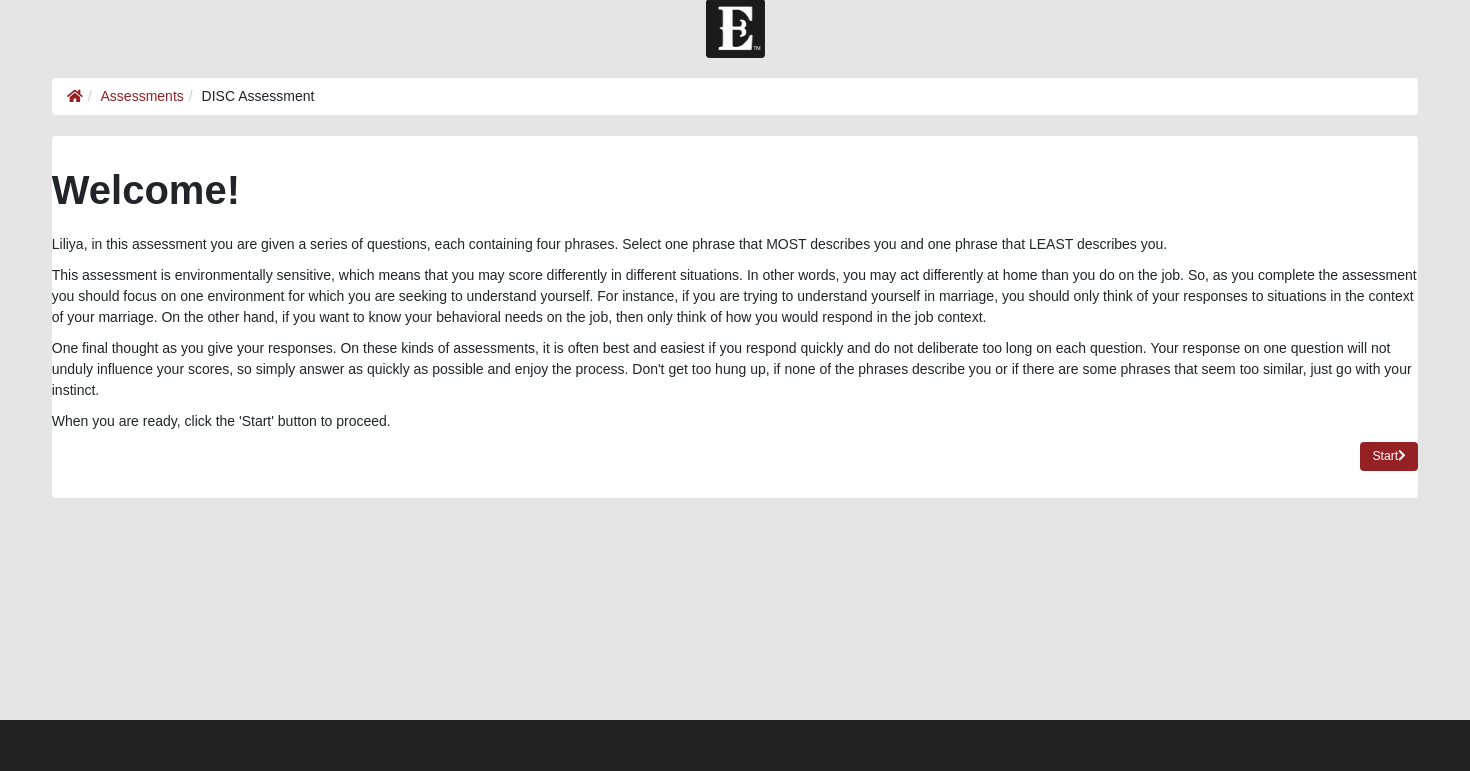 scroll, scrollTop: 26, scrollLeft: 0, axis: vertical 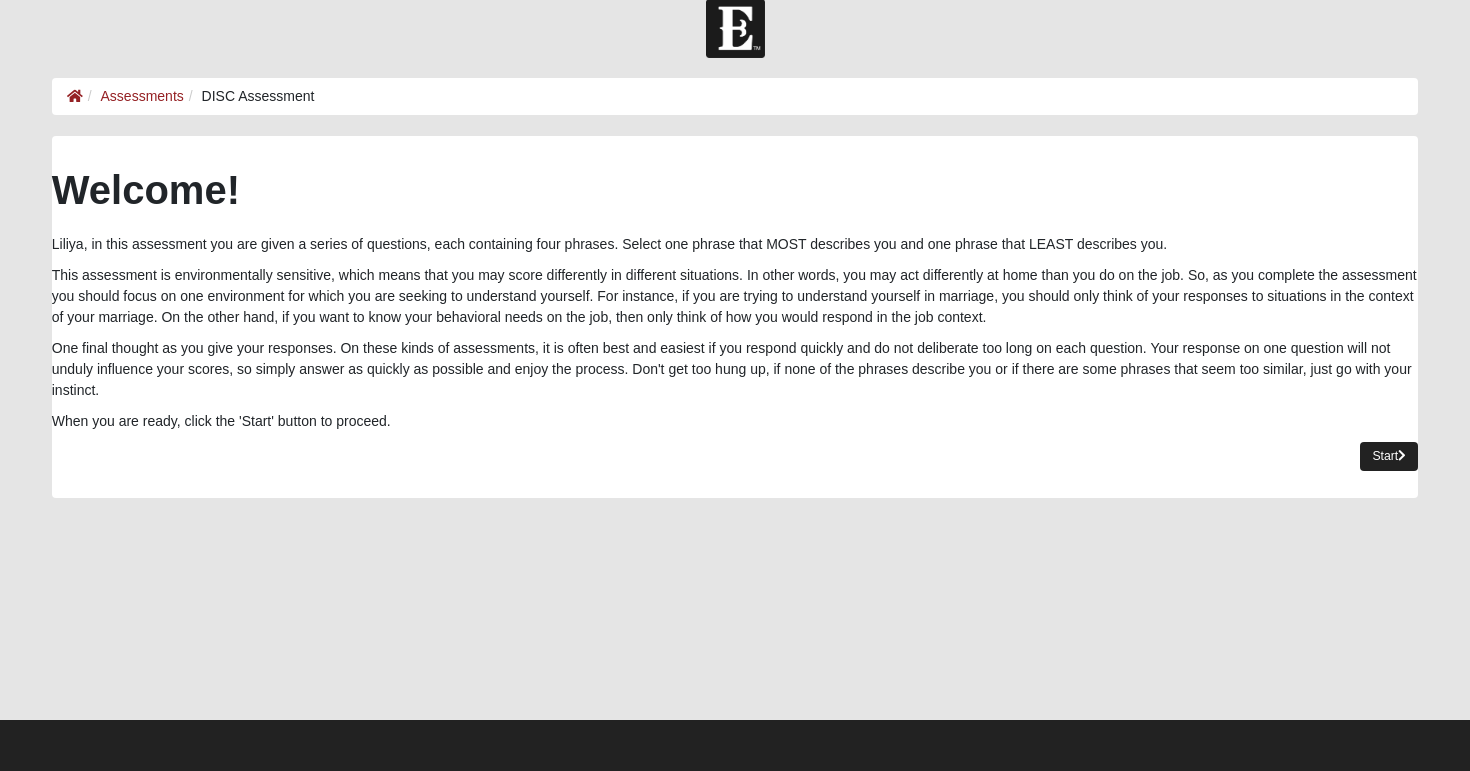 click on "Start" at bounding box center [1389, 456] 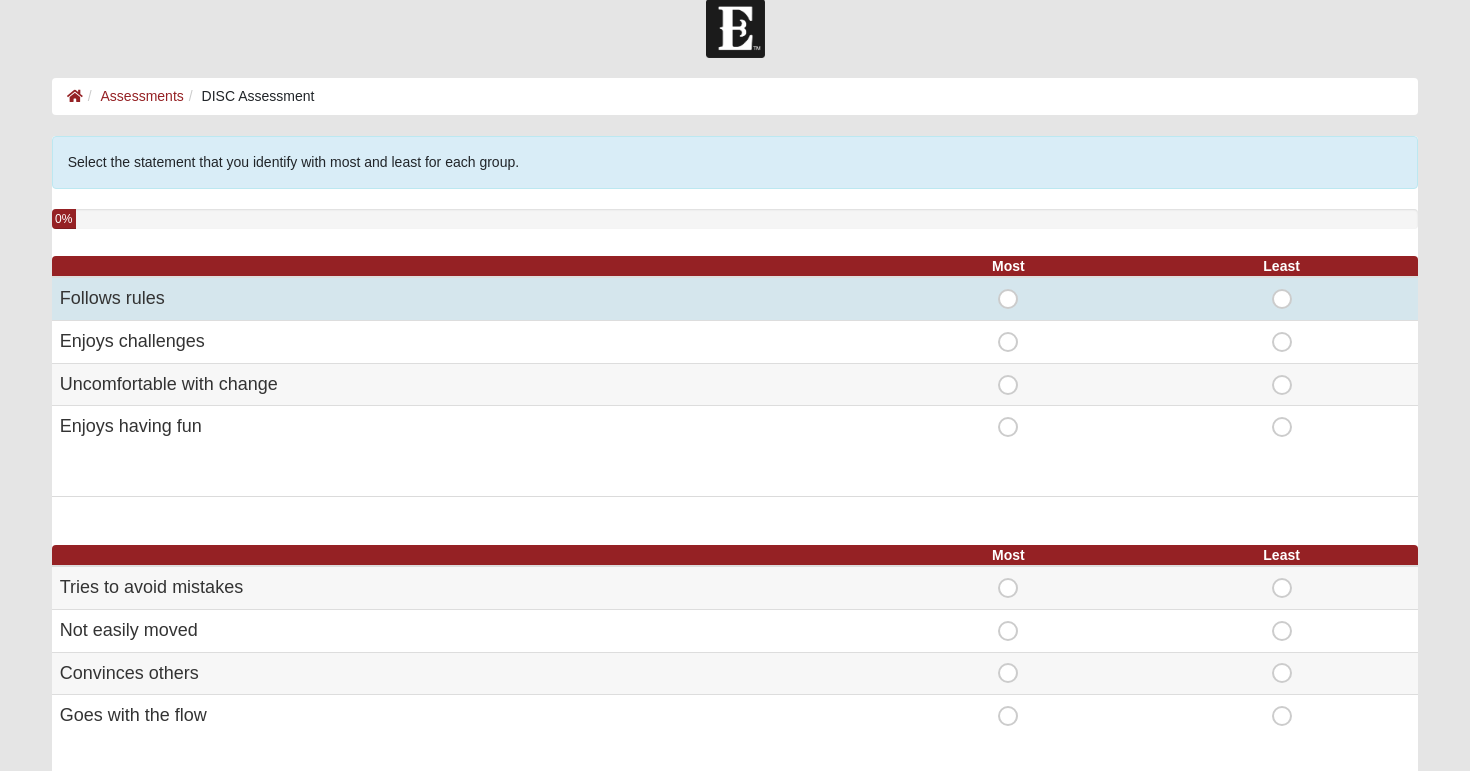 click on "Most" at bounding box center [1008, 289] 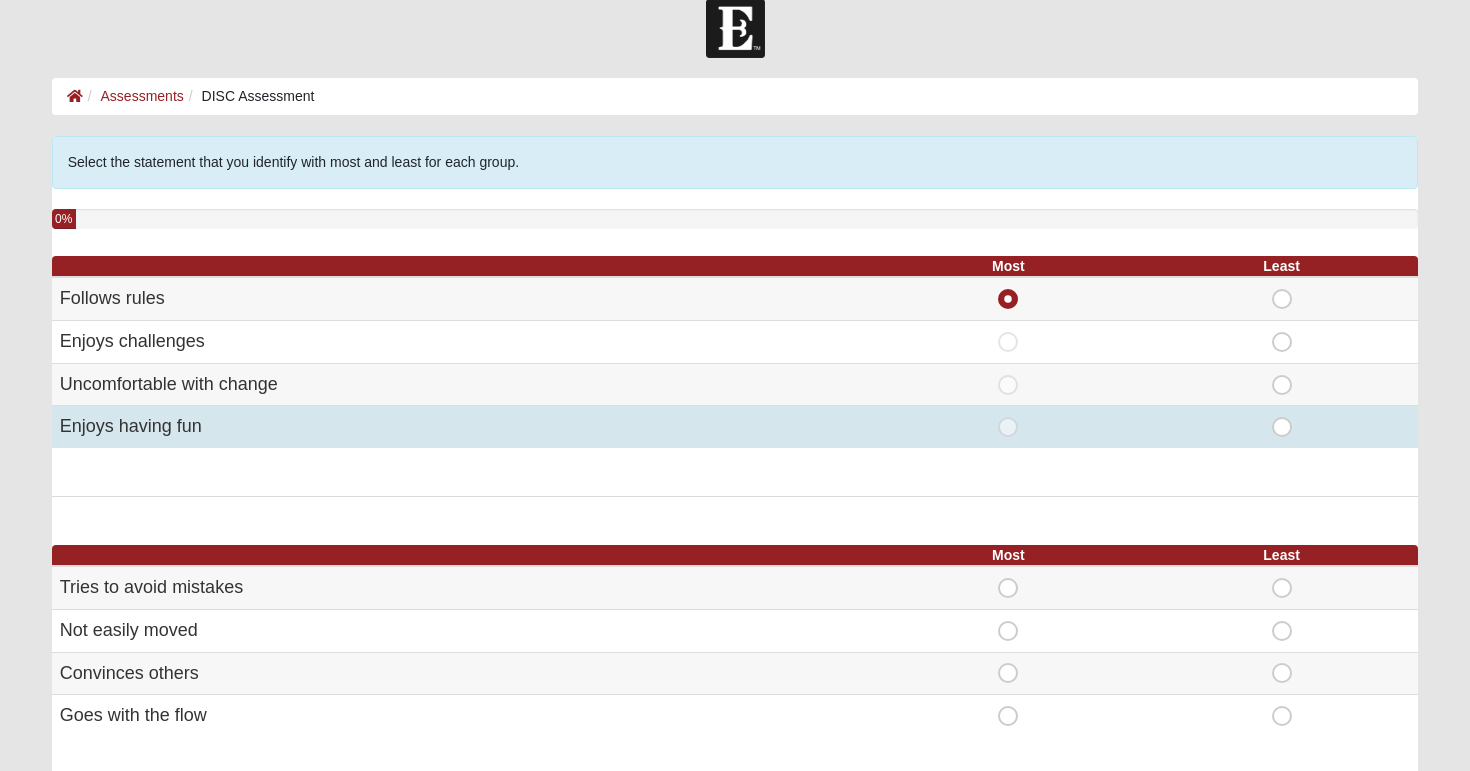 click on "Least" at bounding box center [1282, 417] 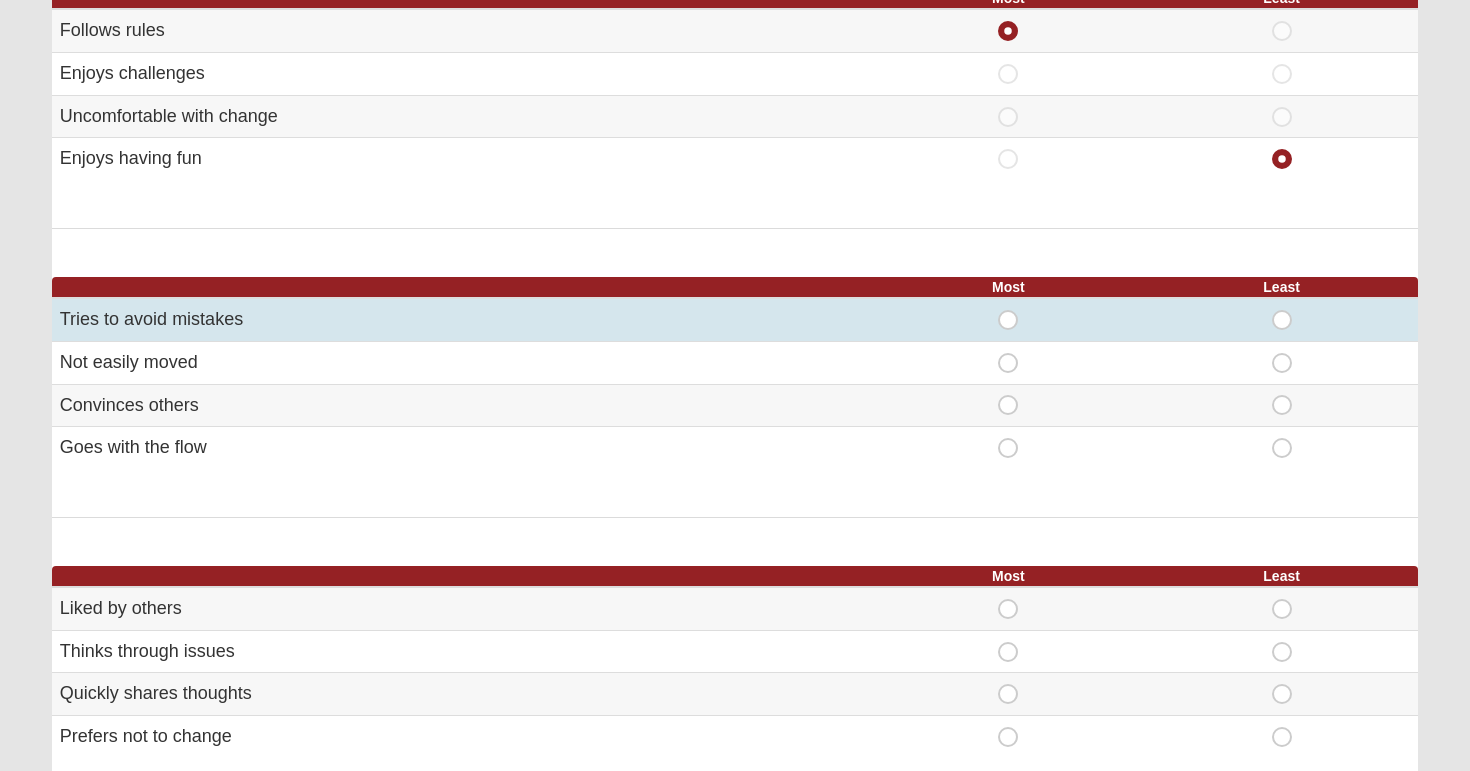 scroll, scrollTop: 297, scrollLeft: 0, axis: vertical 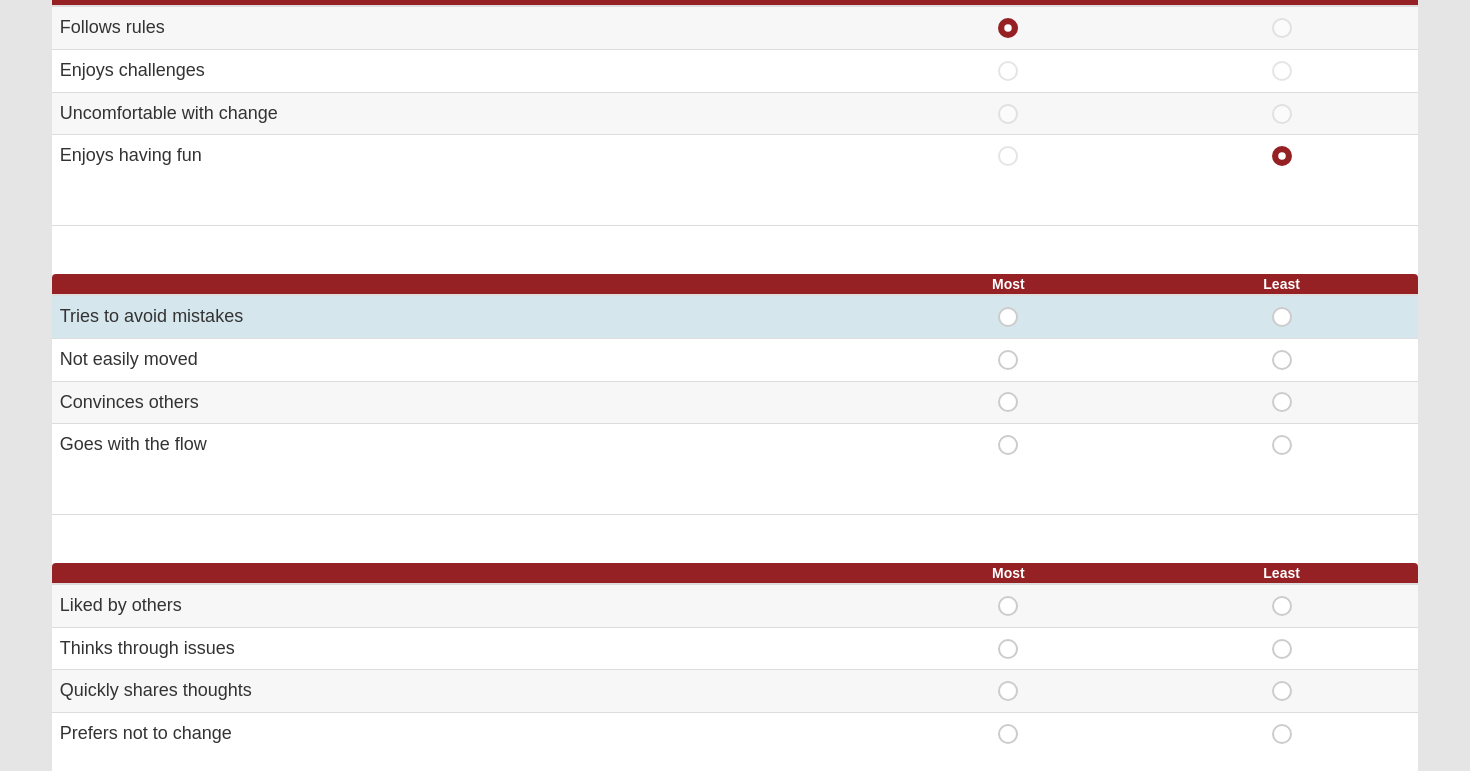 click on "Most" at bounding box center (1008, 307) 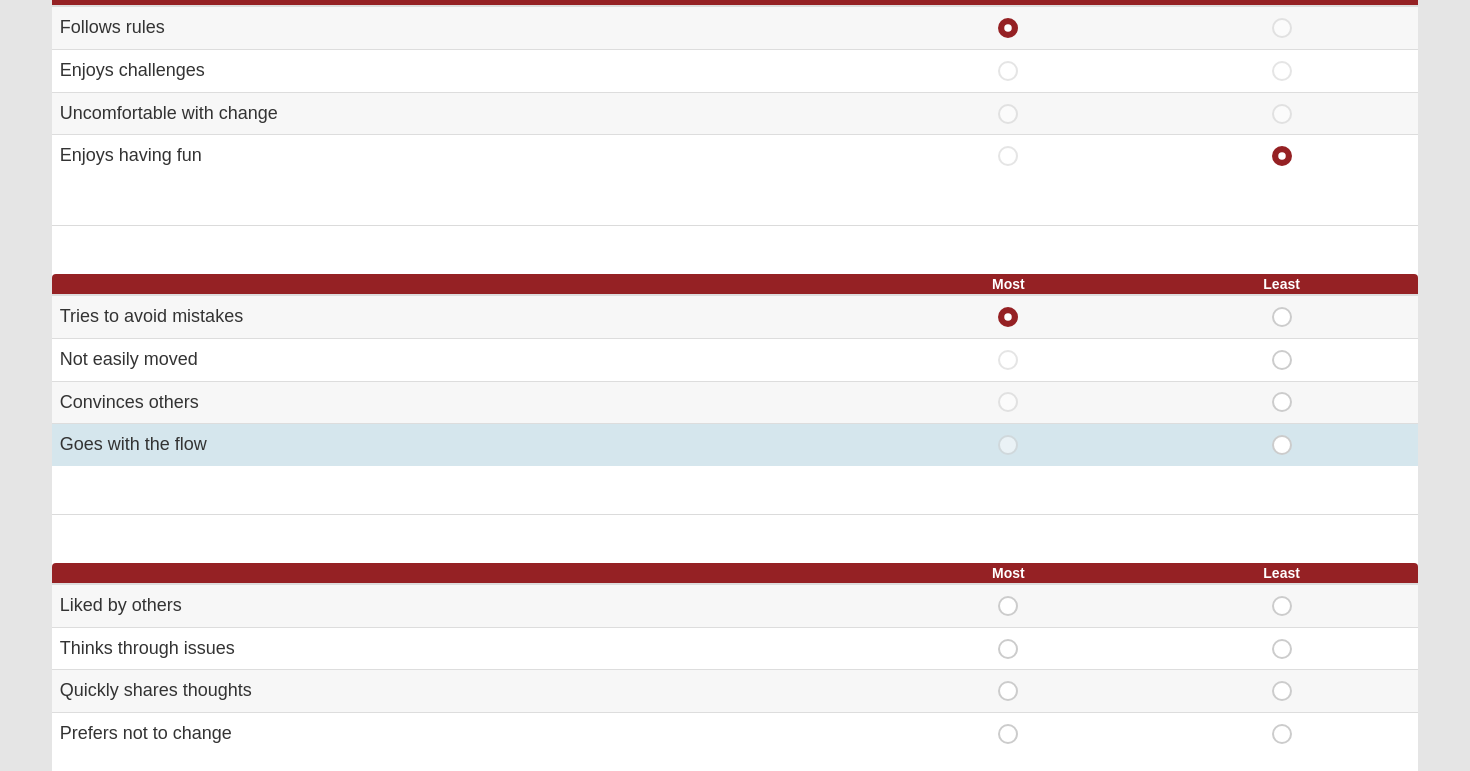 click on "Least" at bounding box center (1282, 435) 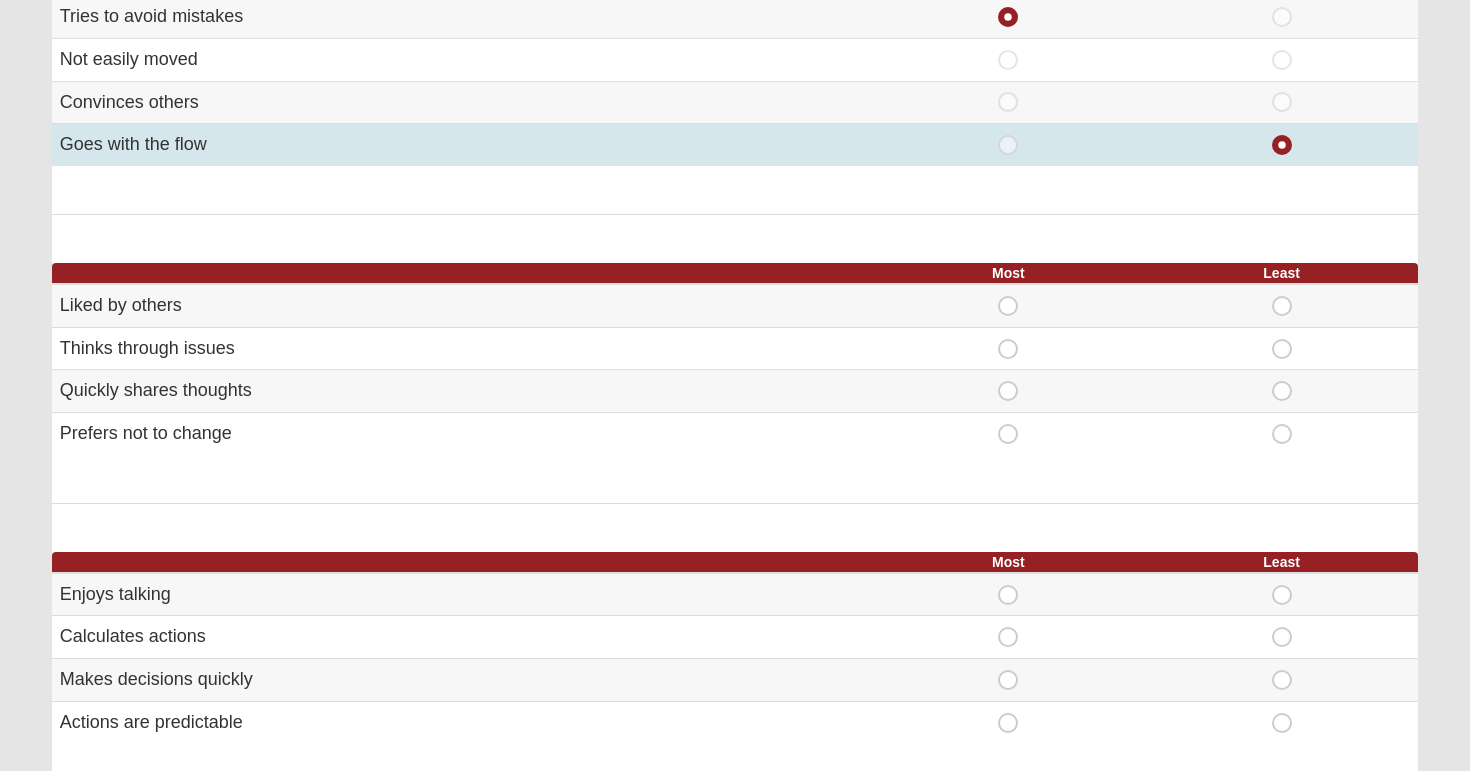scroll, scrollTop: 602, scrollLeft: 0, axis: vertical 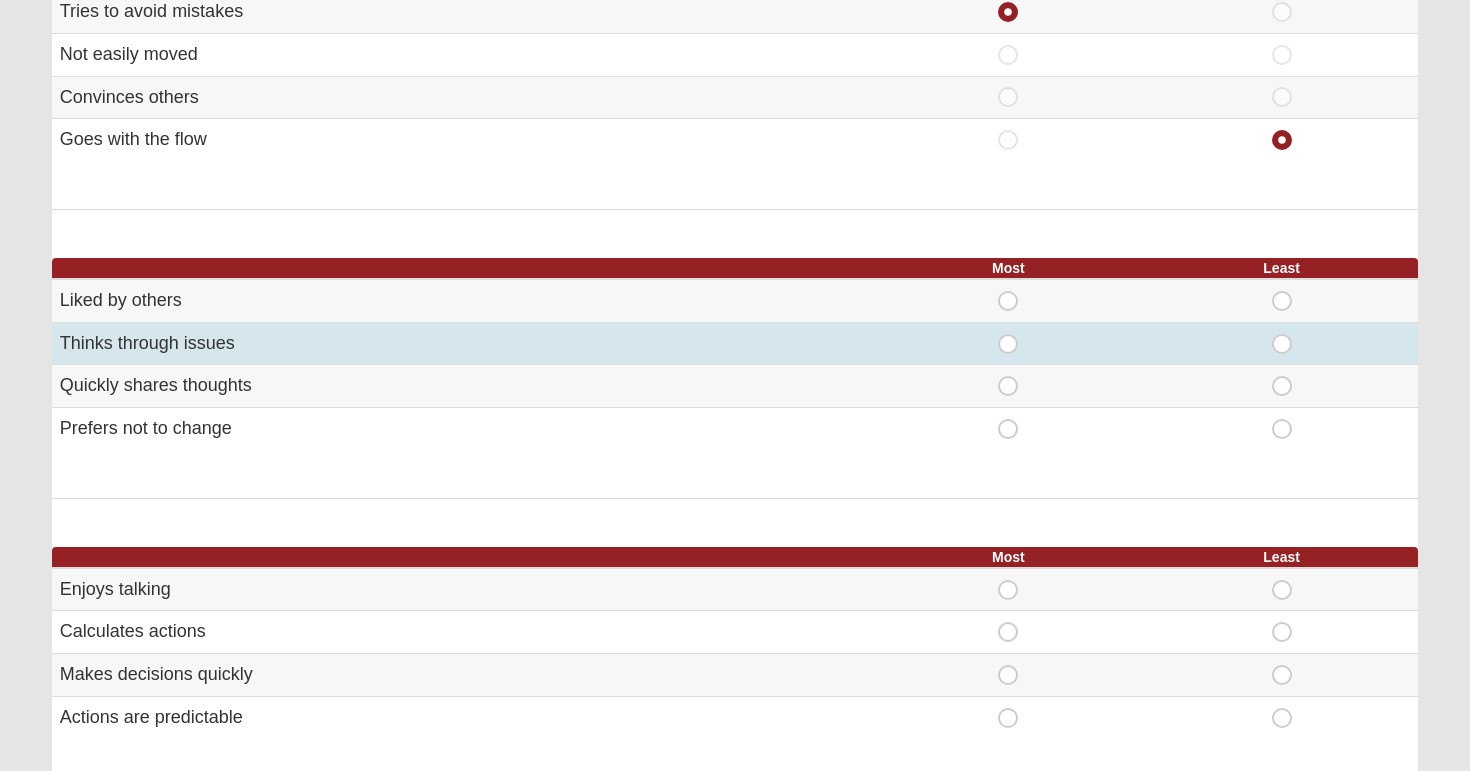 click on "Most" at bounding box center [1008, 334] 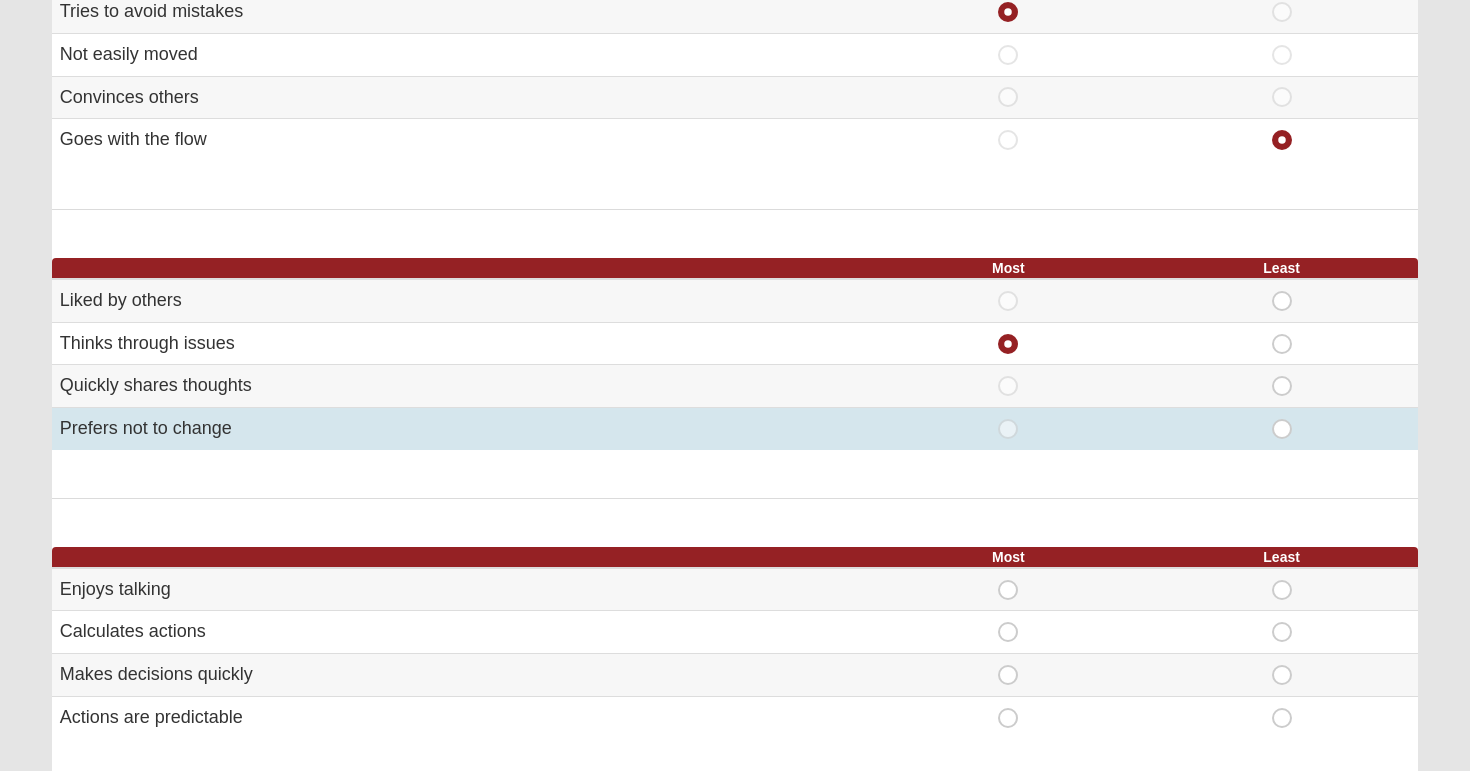 click on "Least" at bounding box center [1282, 419] 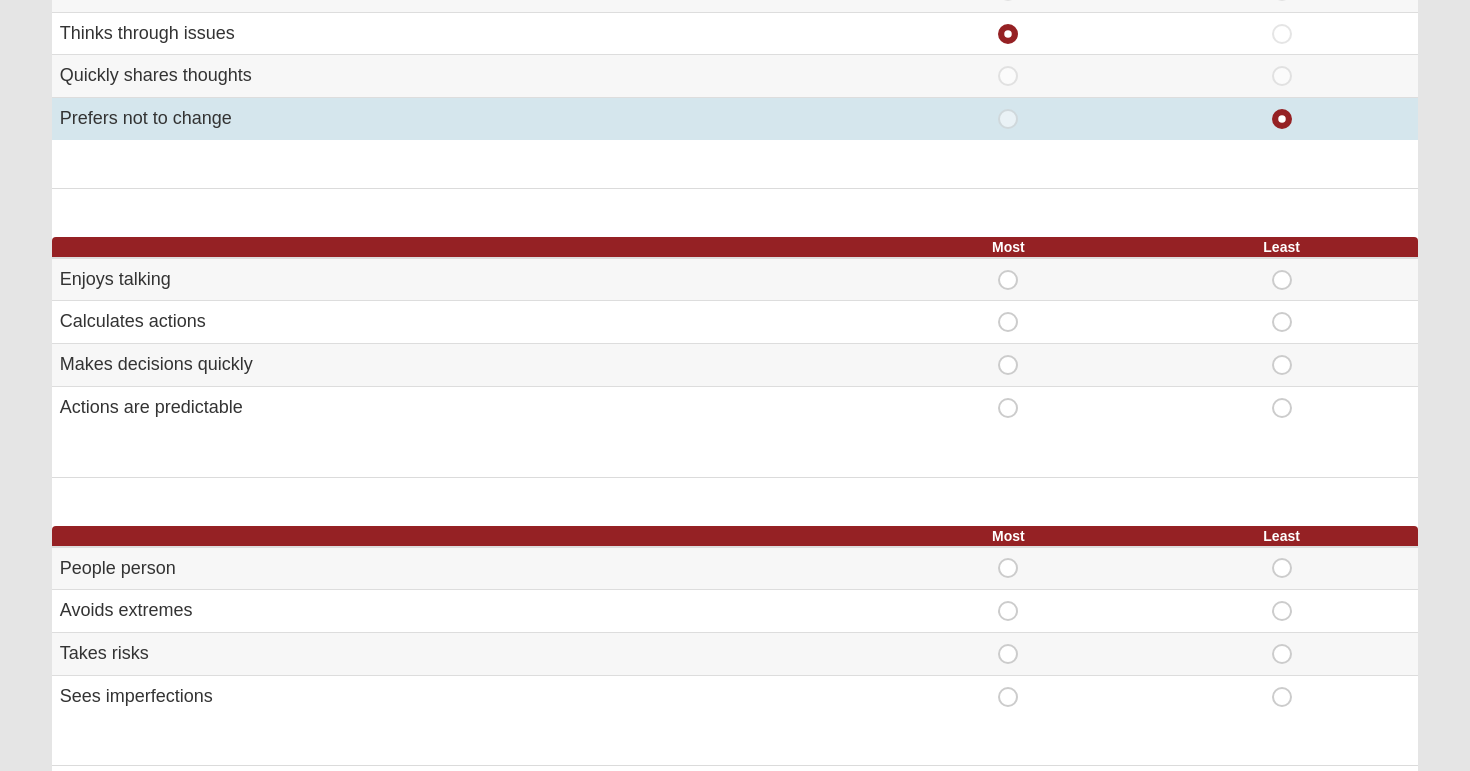 scroll, scrollTop: 921, scrollLeft: 0, axis: vertical 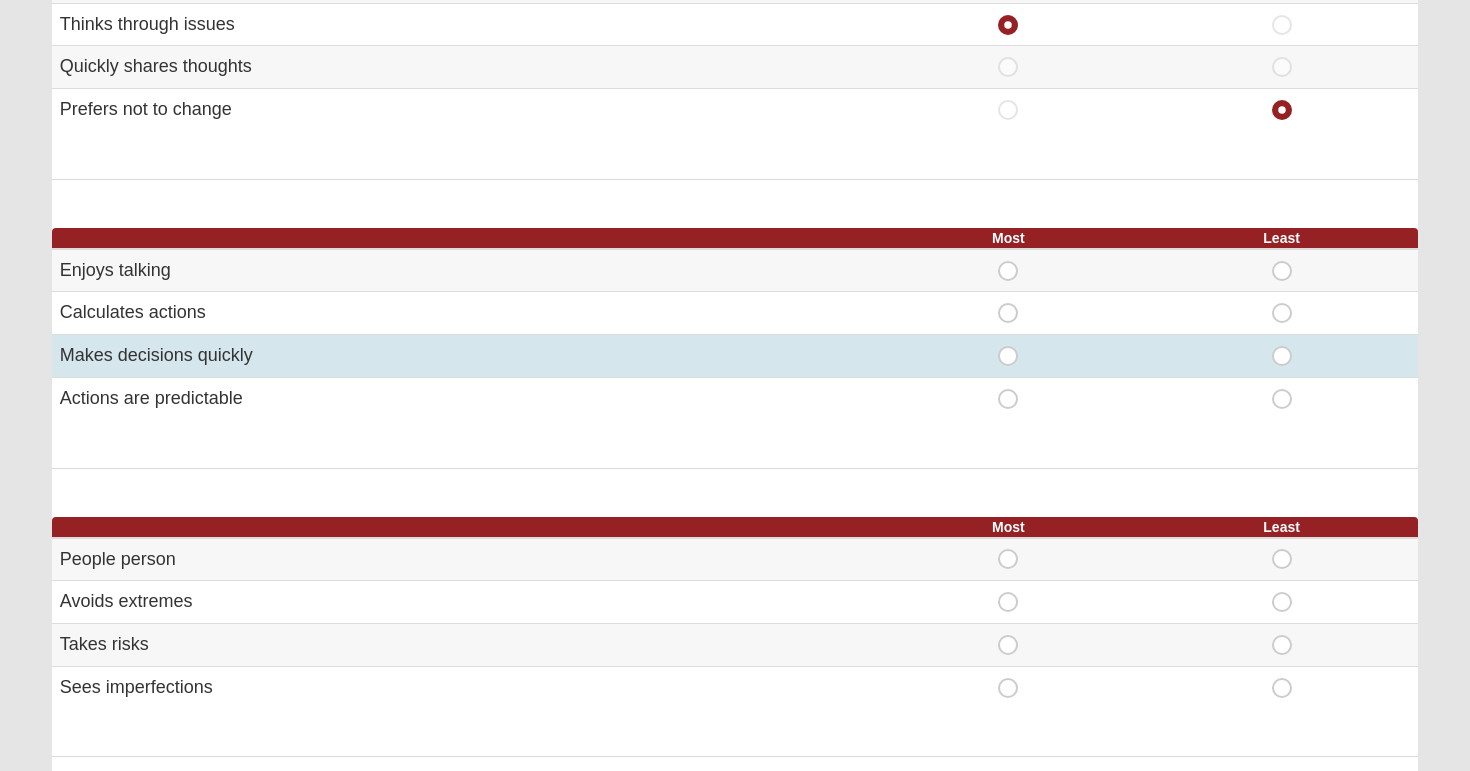 click on "Most" at bounding box center [1008, 346] 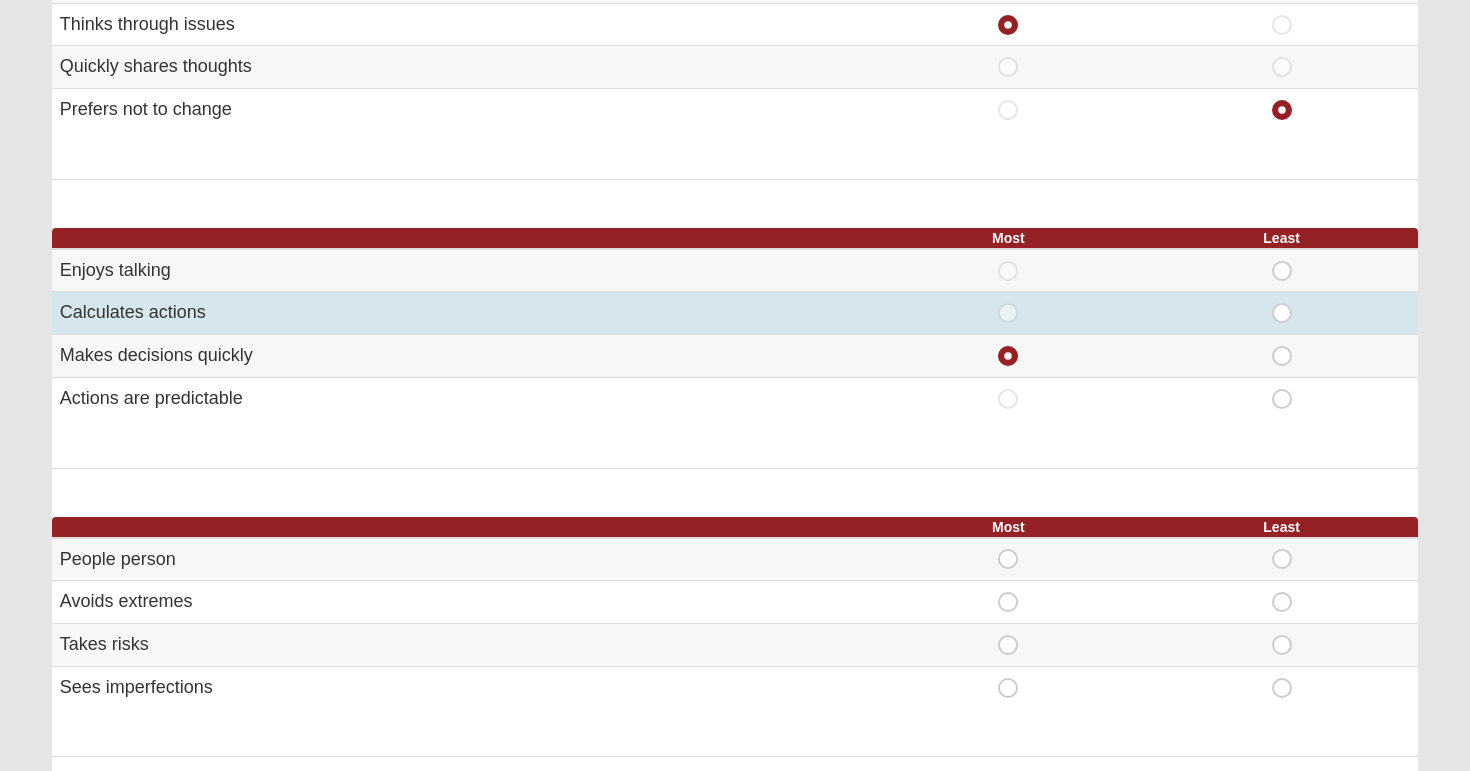 click on "Least" at bounding box center (1282, 303) 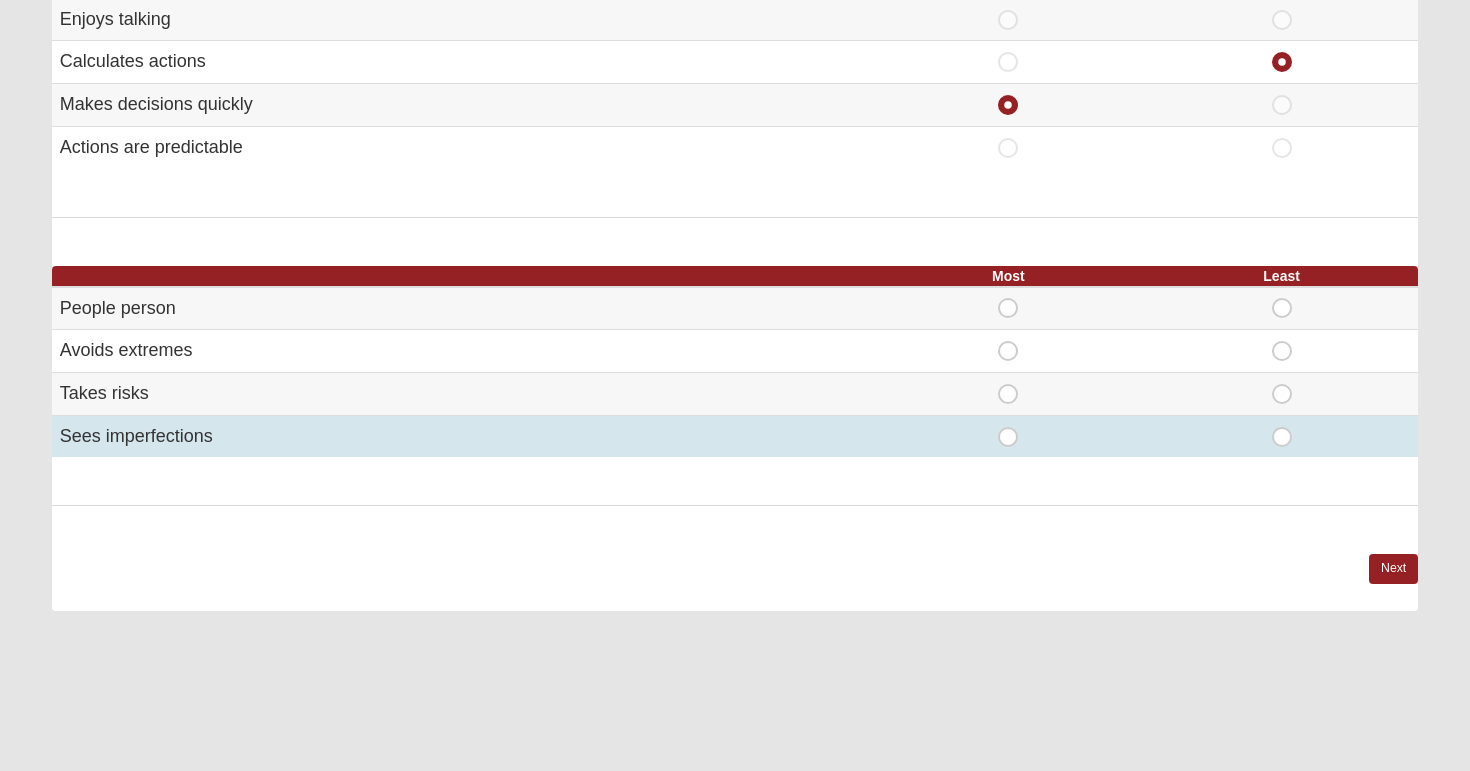 scroll, scrollTop: 1191, scrollLeft: 0, axis: vertical 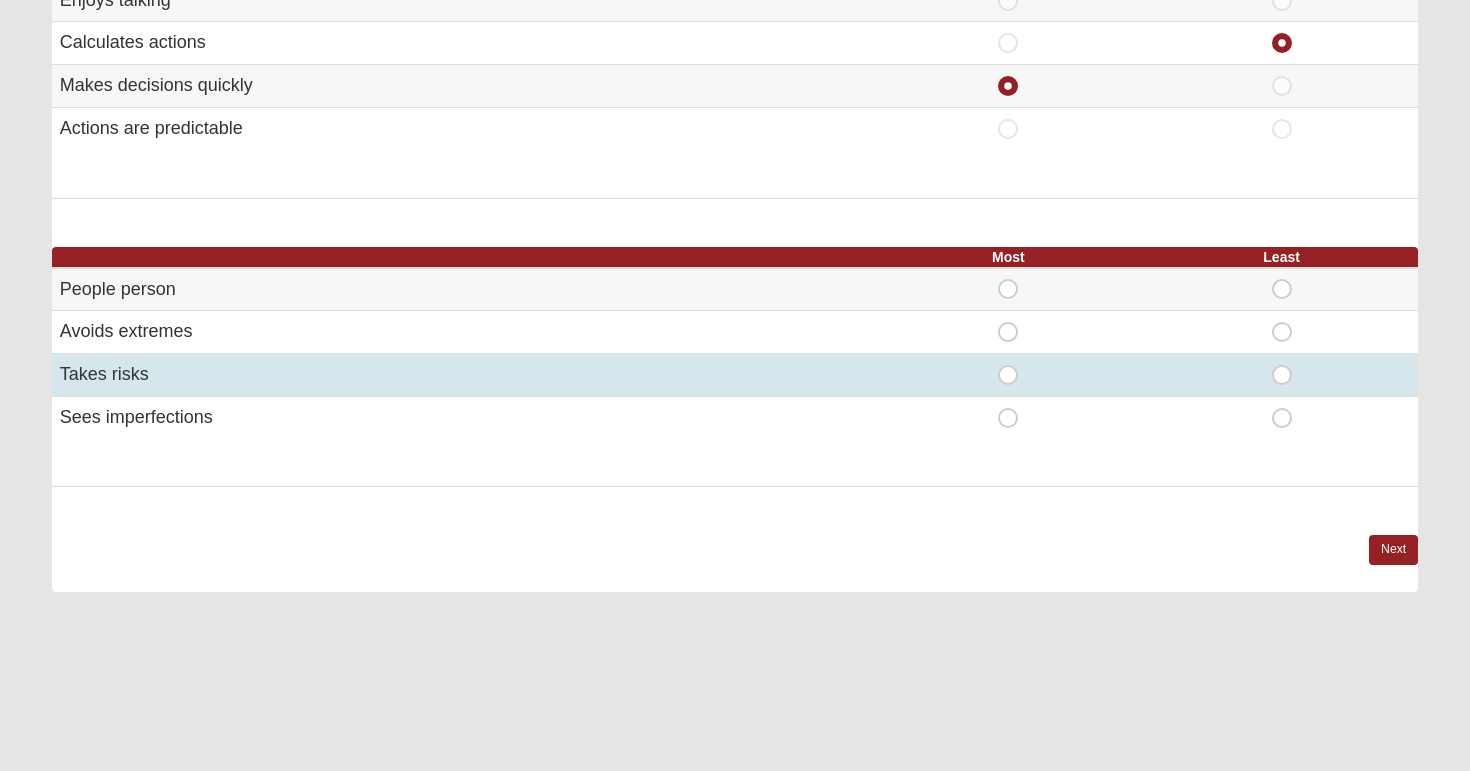 click on "Least" at bounding box center (1282, 365) 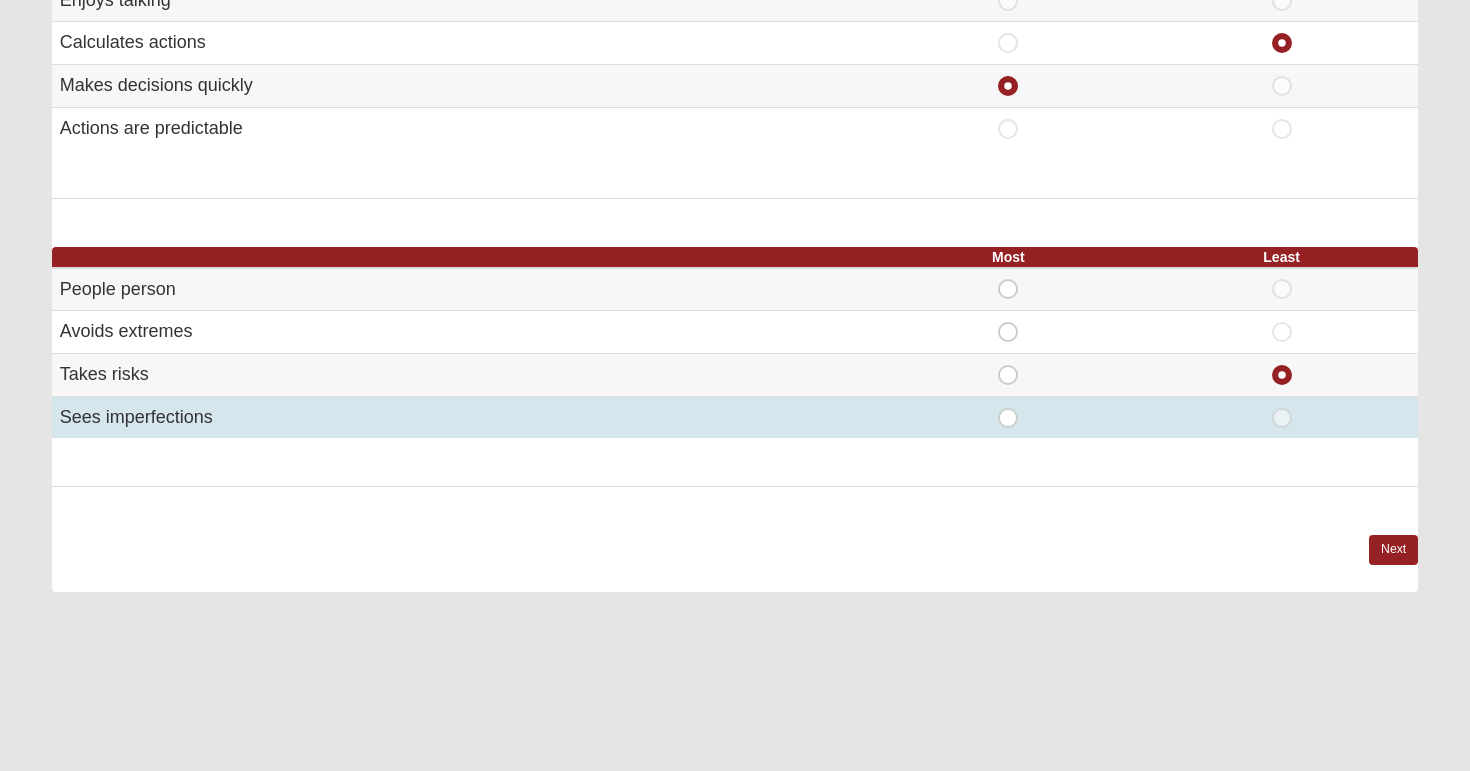 click on "Most" at bounding box center [1008, 408] 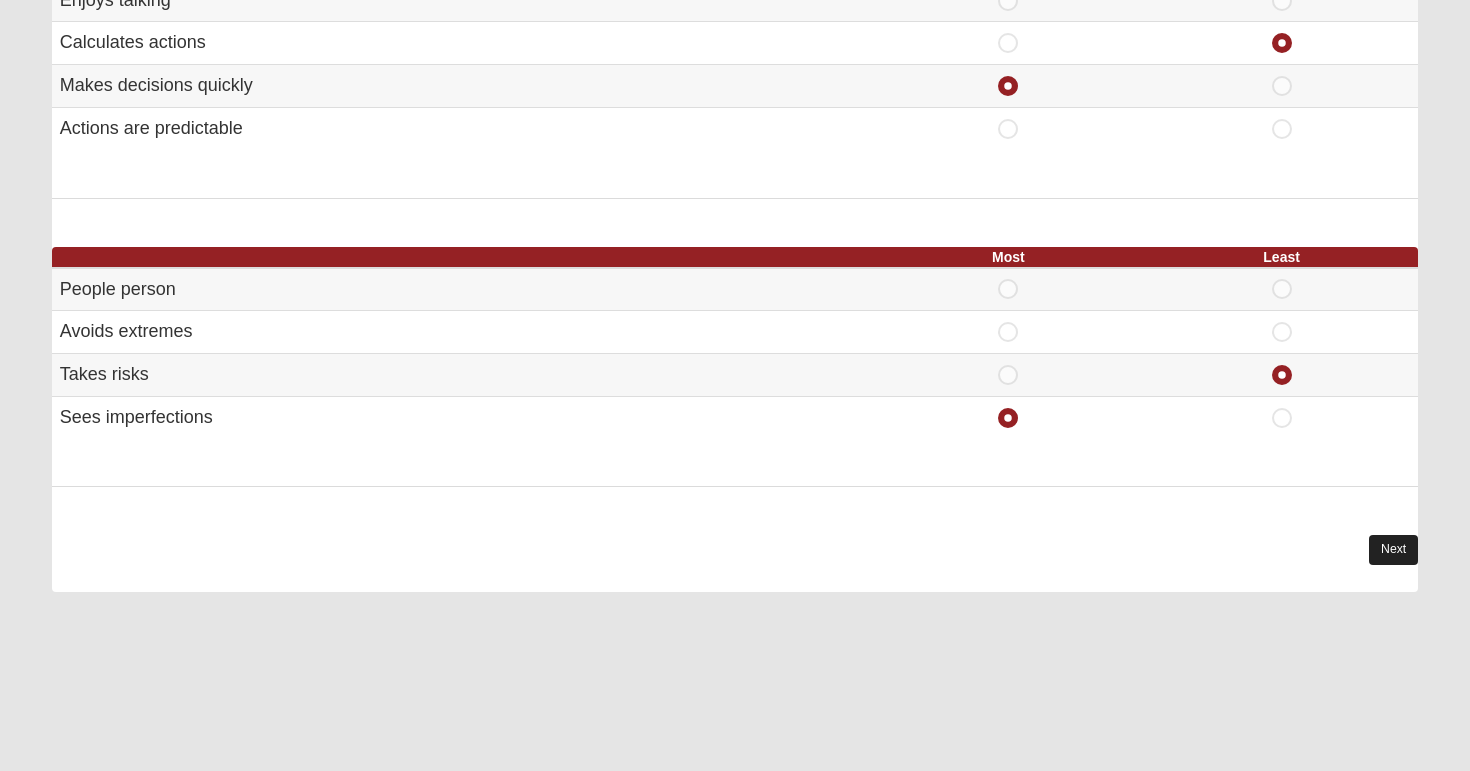 click on "Next" at bounding box center (1393, 549) 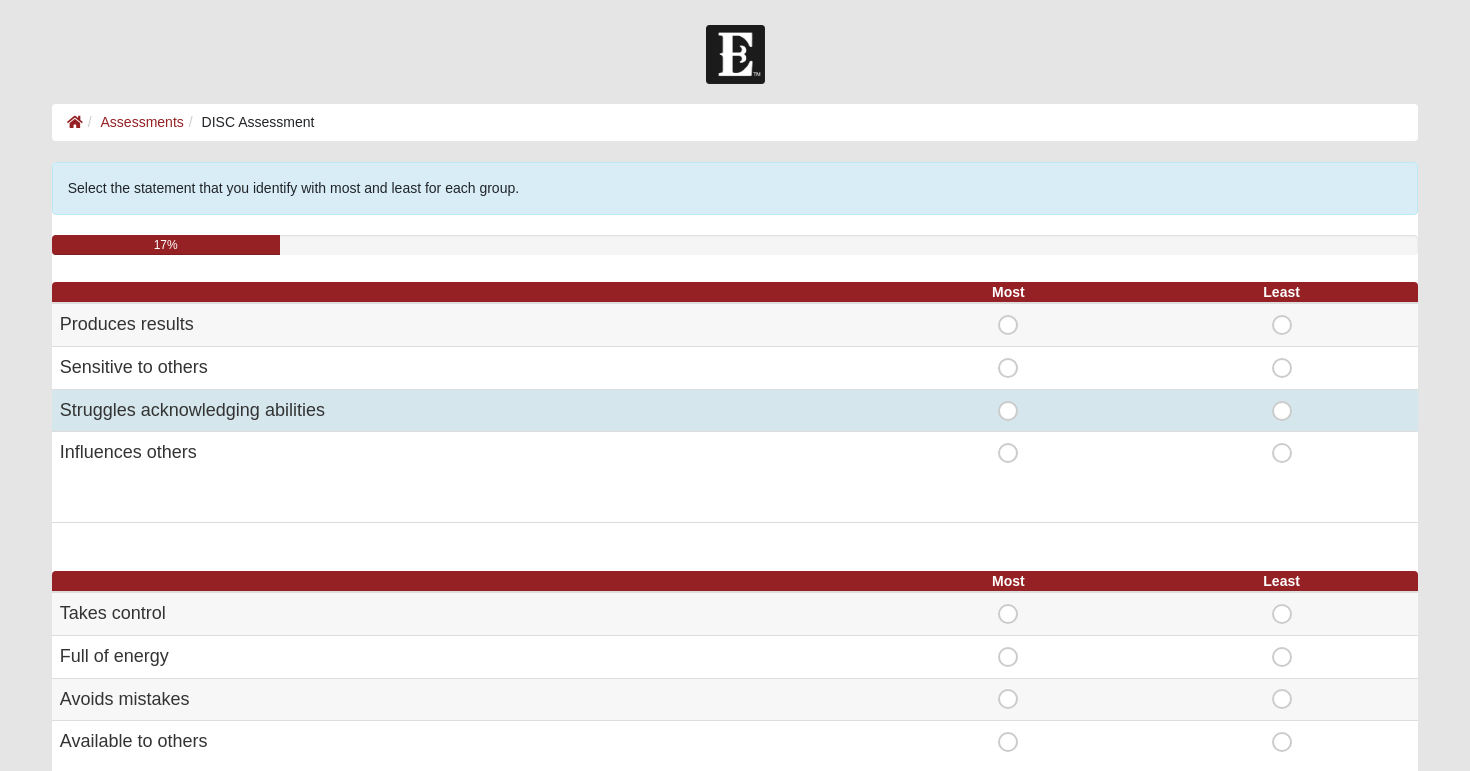 click on "Most" at bounding box center (1008, 401) 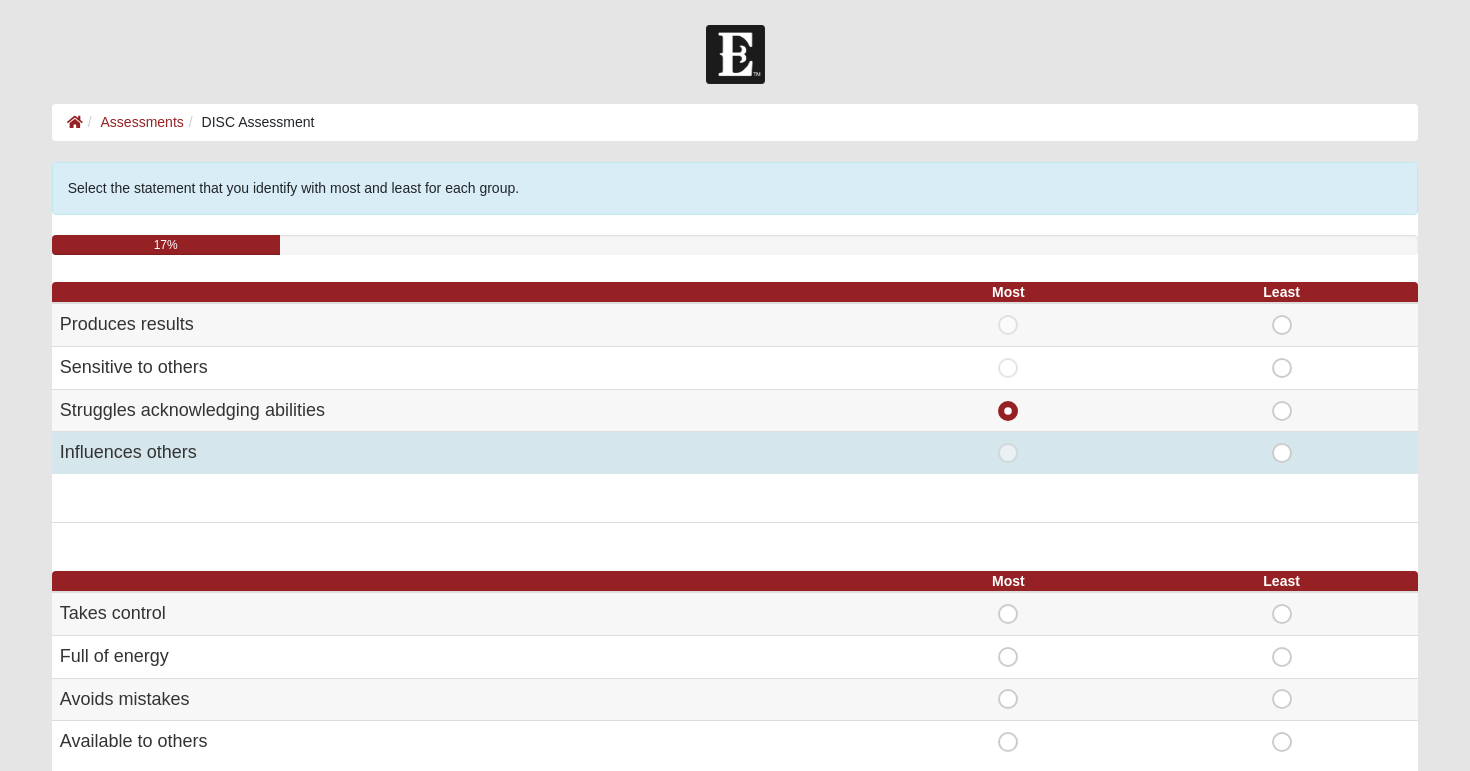 click on "Most" at bounding box center (1008, 443) 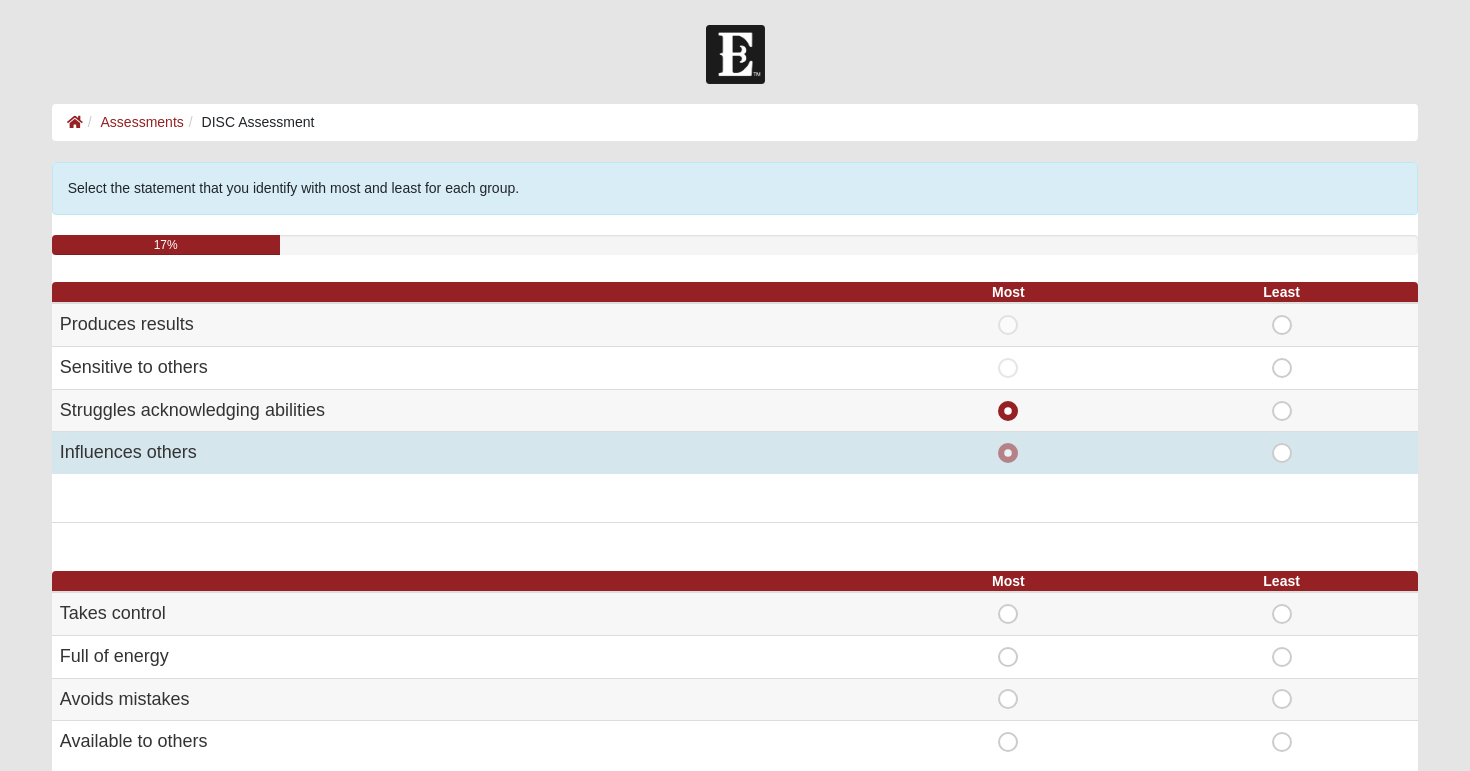 radio on "false" 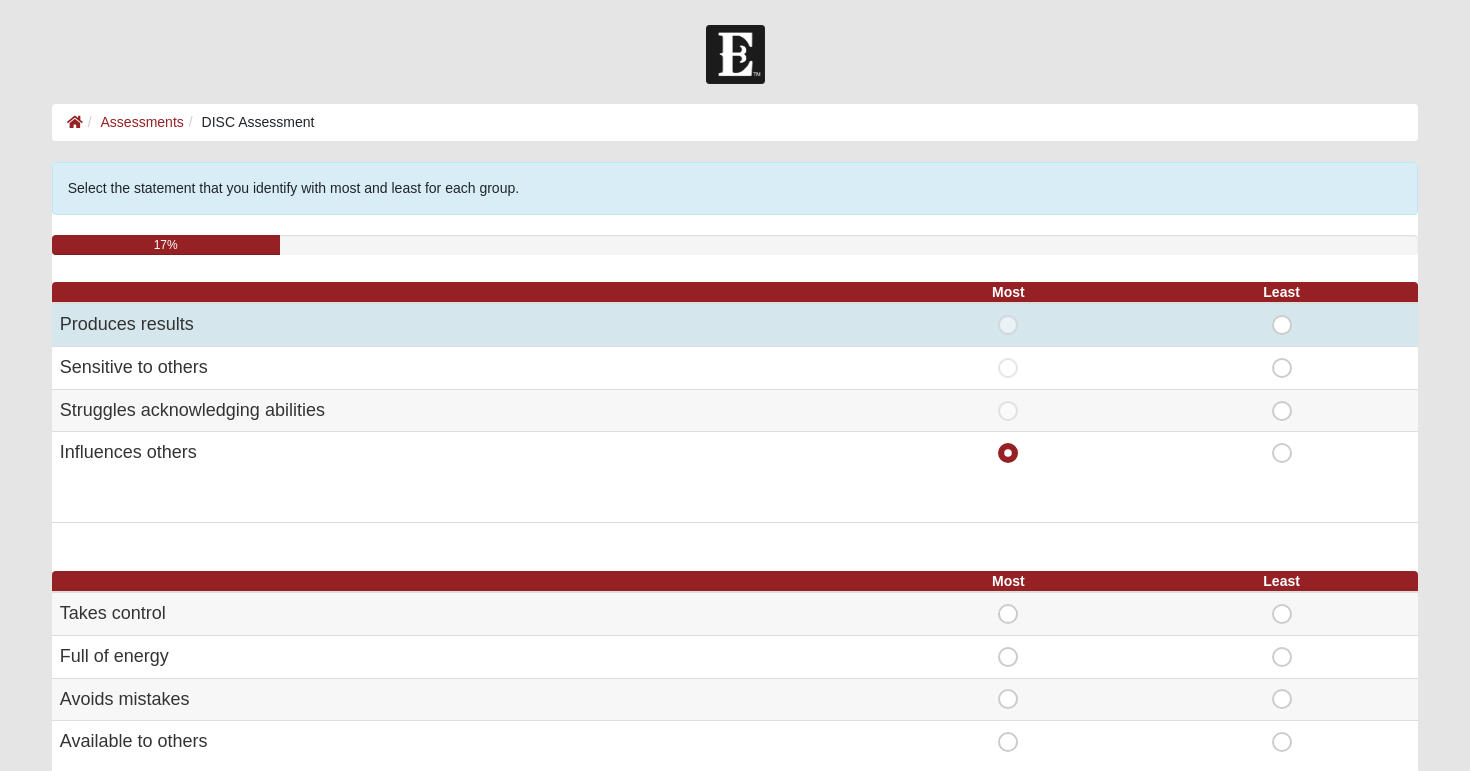 click on "Least" at bounding box center (1282, 315) 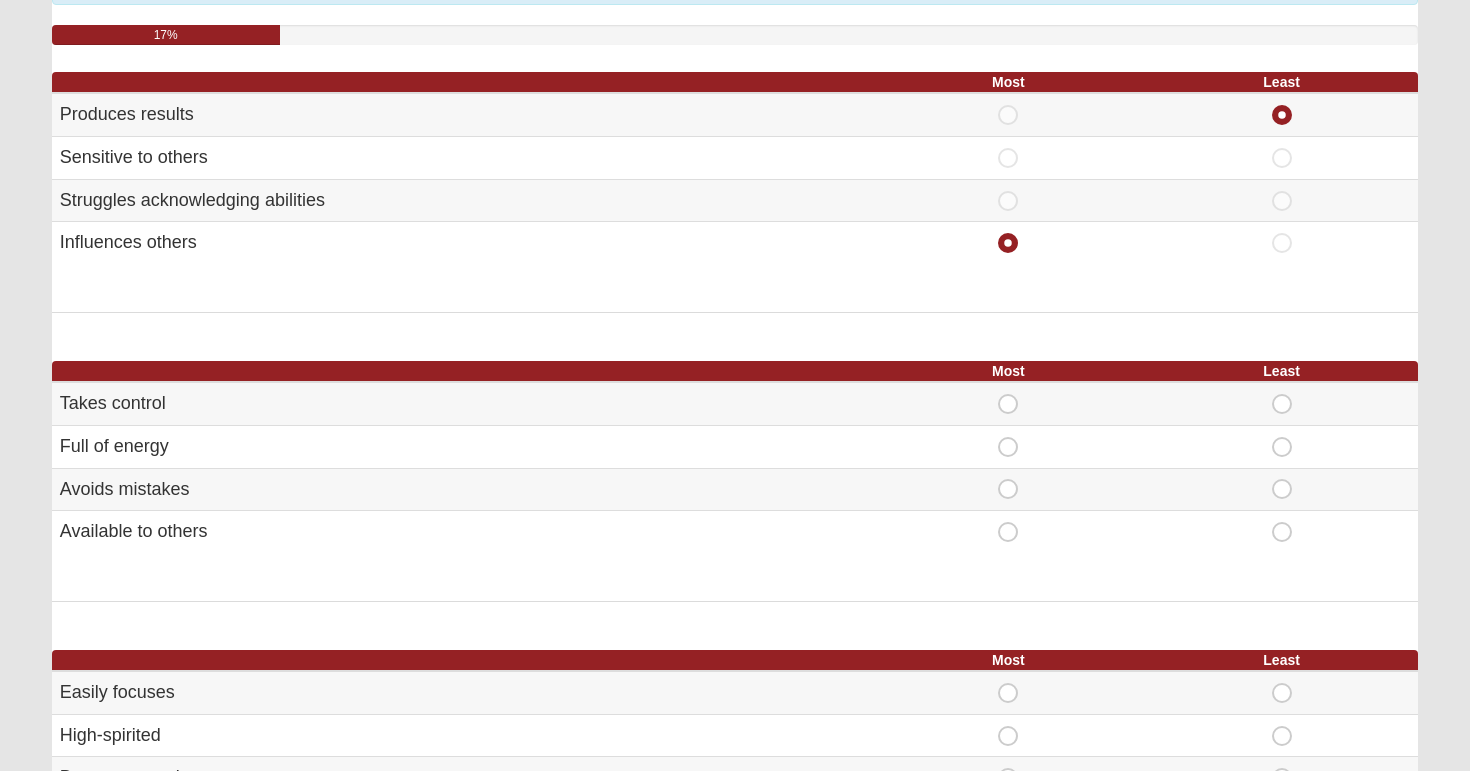 scroll, scrollTop: 192, scrollLeft: 0, axis: vertical 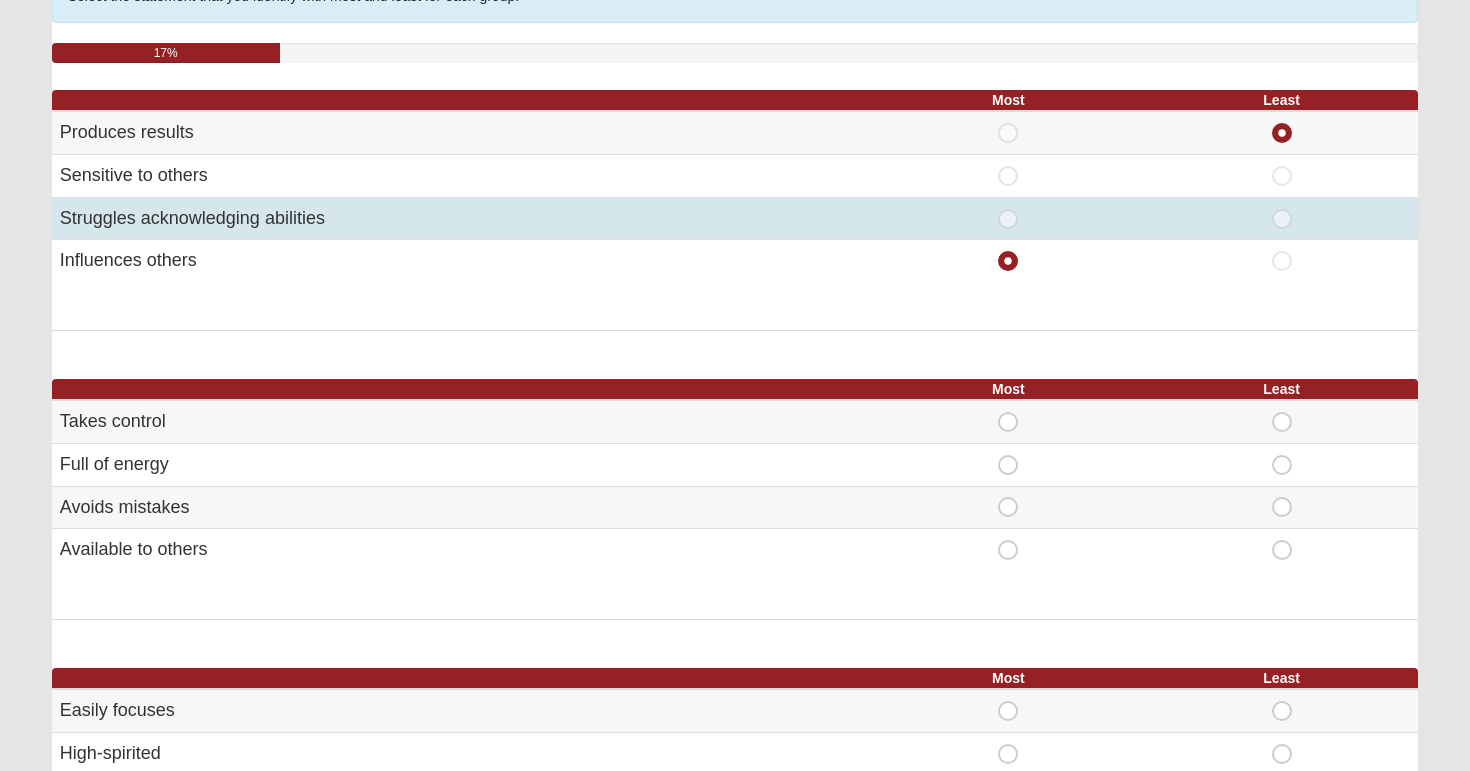 click on "Least" at bounding box center (1282, 209) 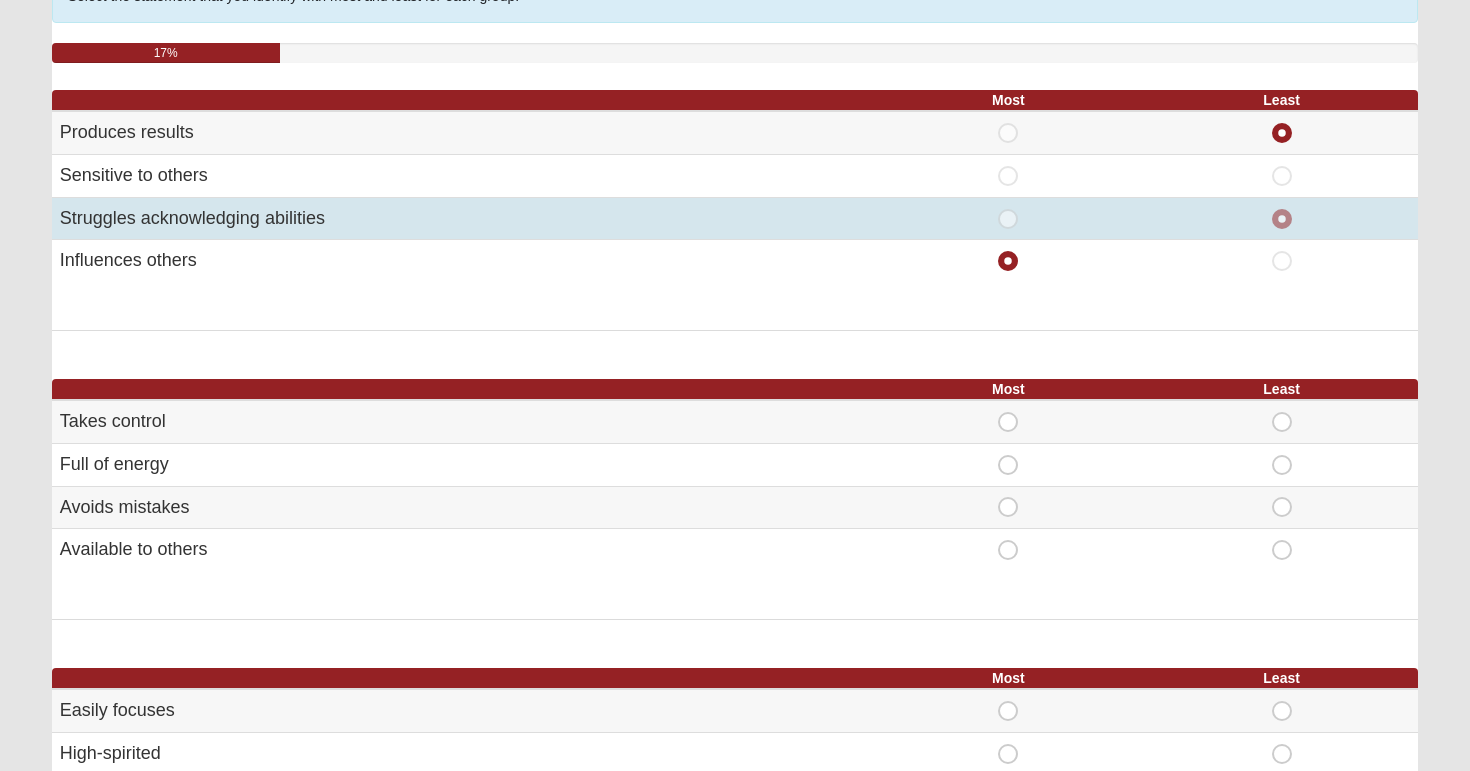 radio on "false" 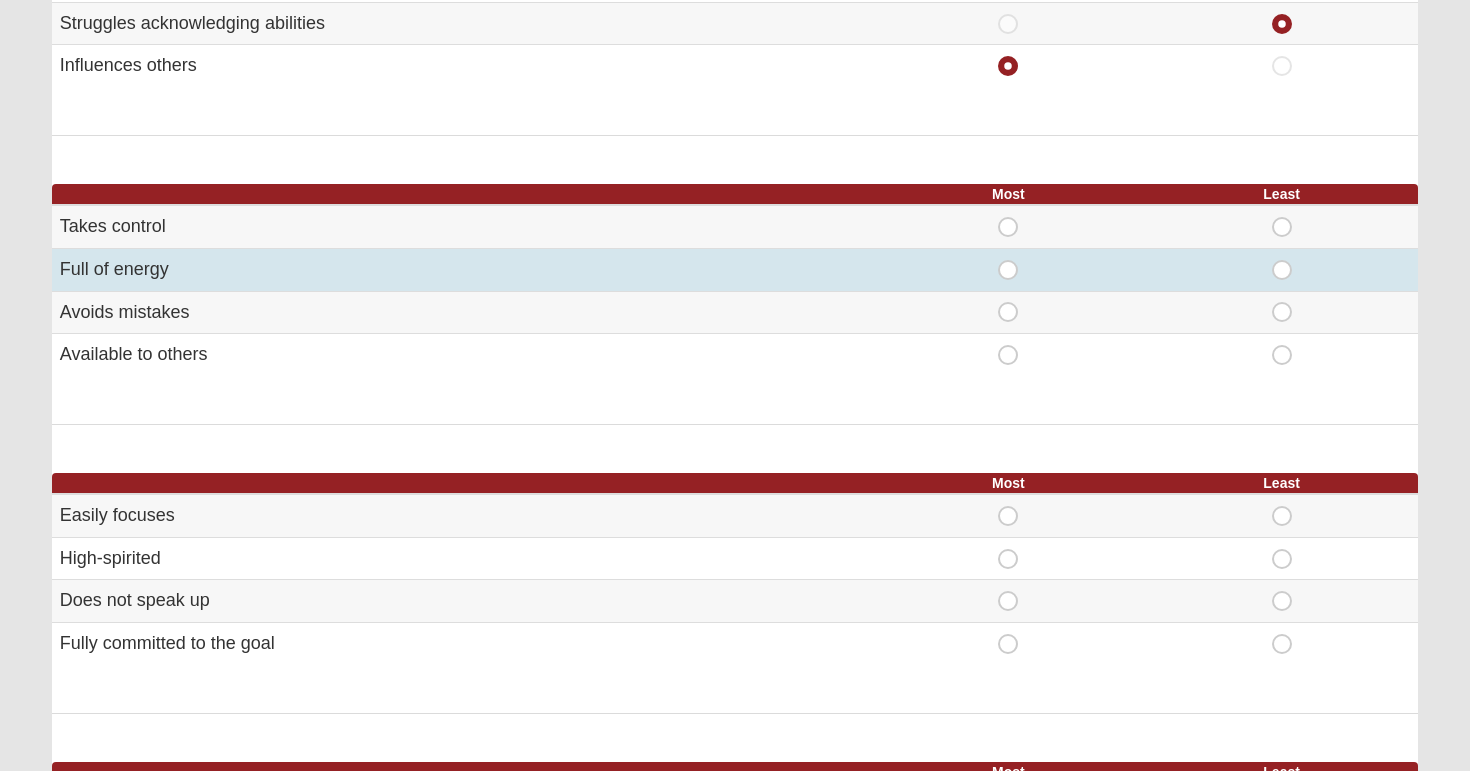 scroll, scrollTop: 388, scrollLeft: 0, axis: vertical 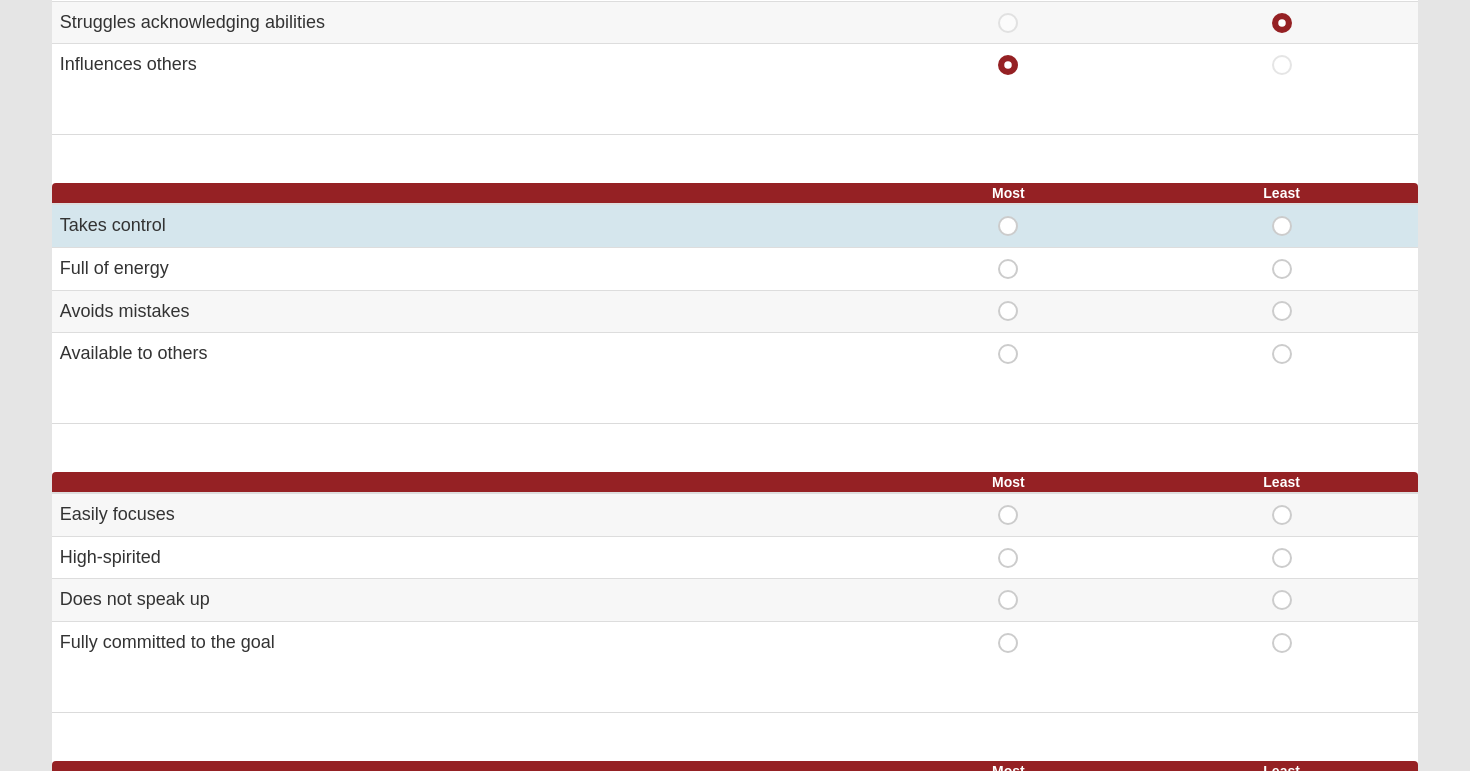click on "Most" at bounding box center [1008, 216] 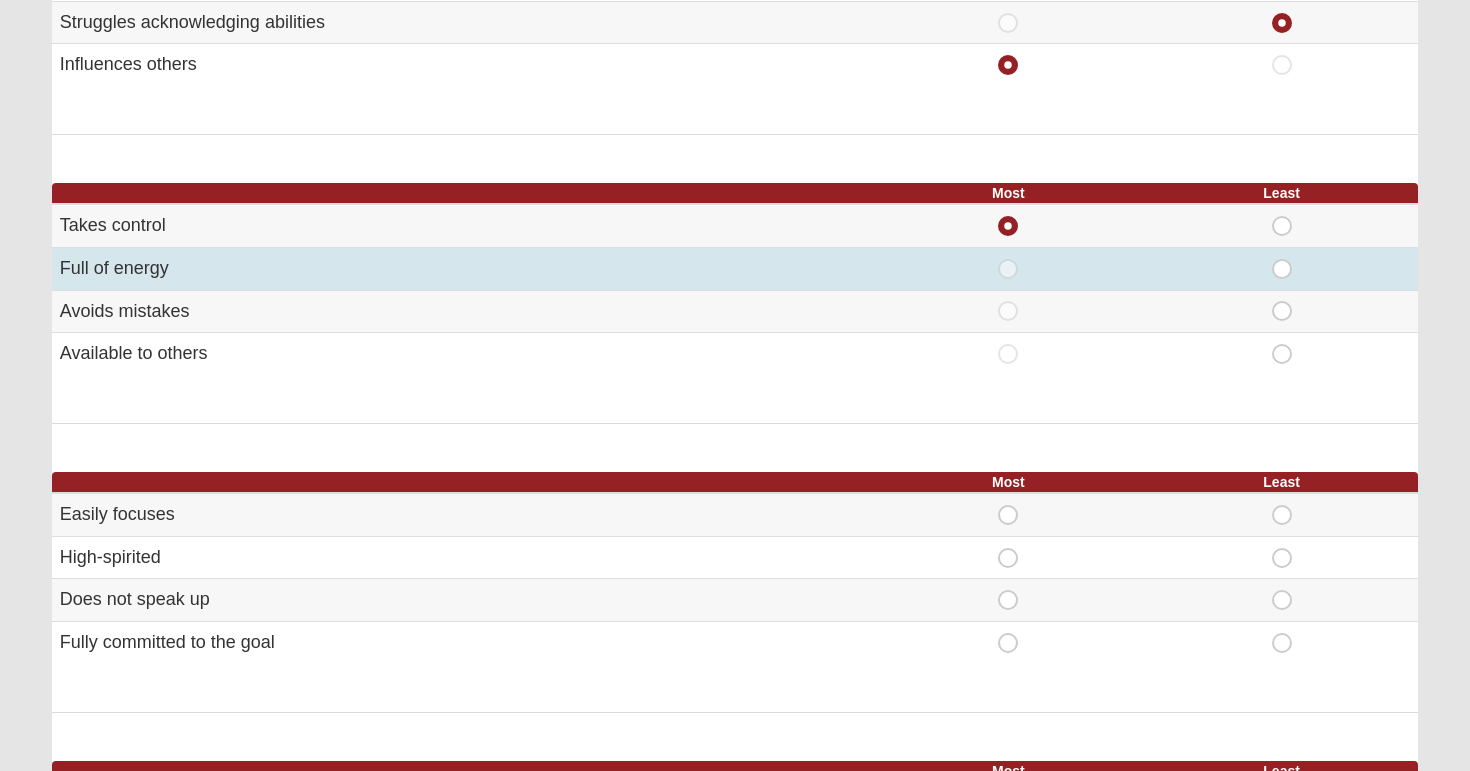 click on "Least" at bounding box center [1282, 259] 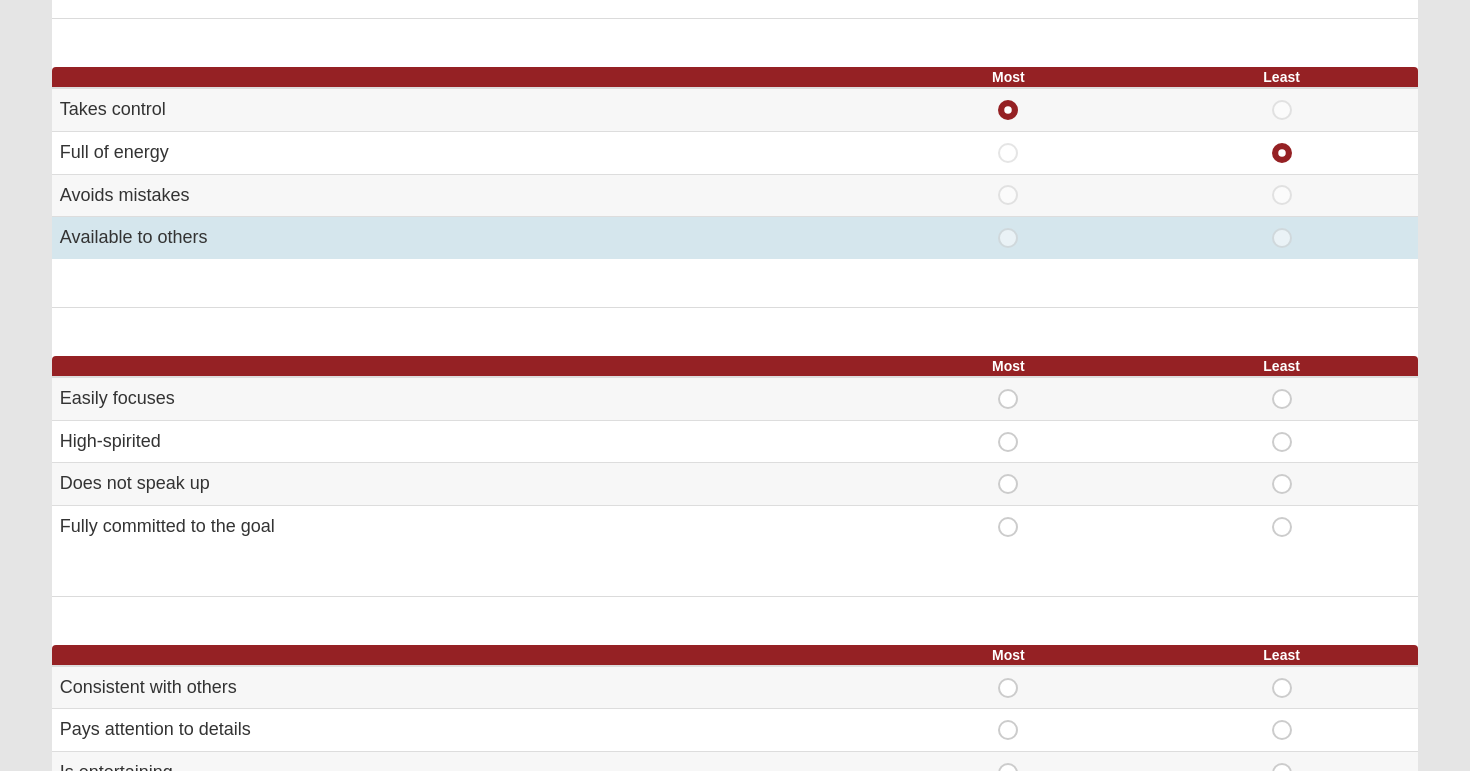 scroll, scrollTop: 528, scrollLeft: 0, axis: vertical 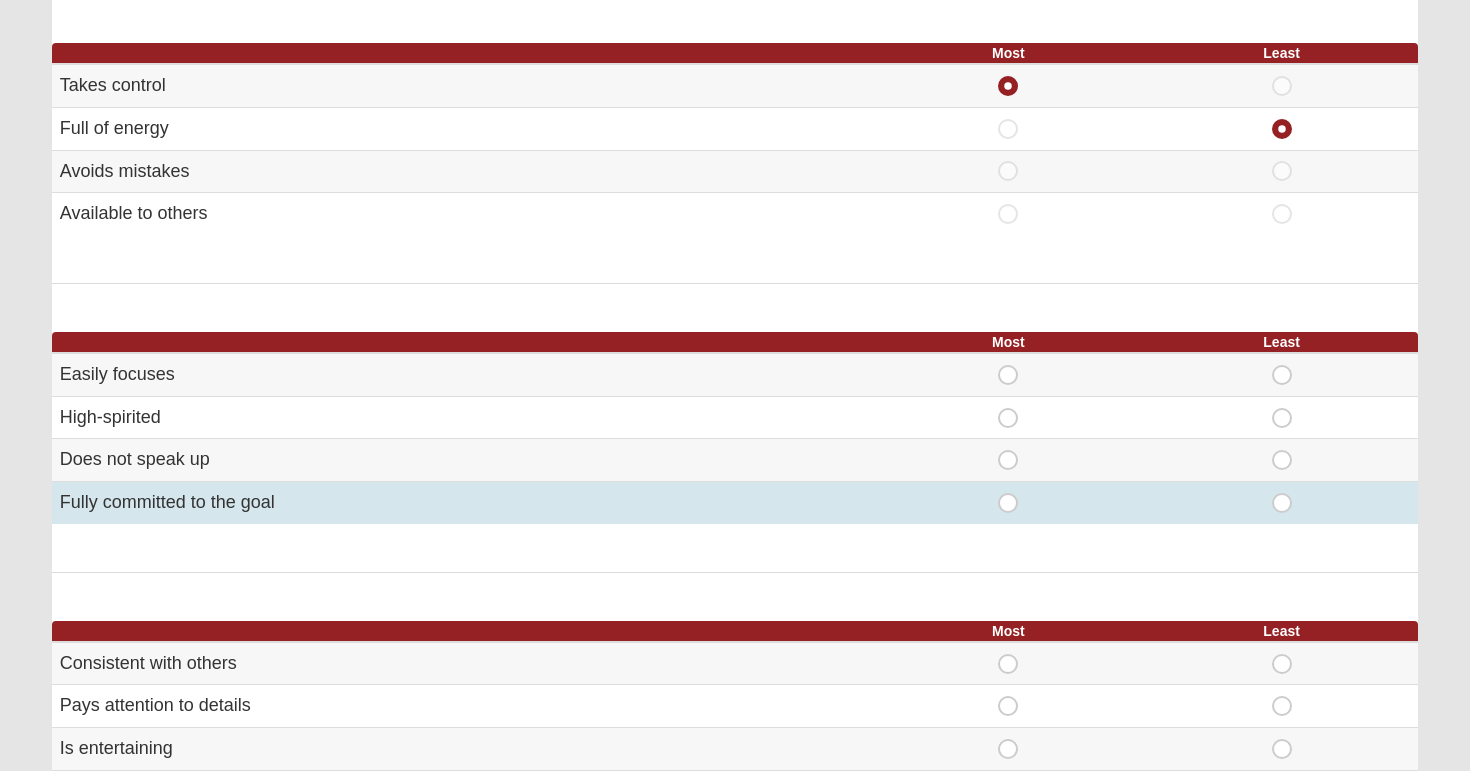 click on "Most" at bounding box center [1008, 493] 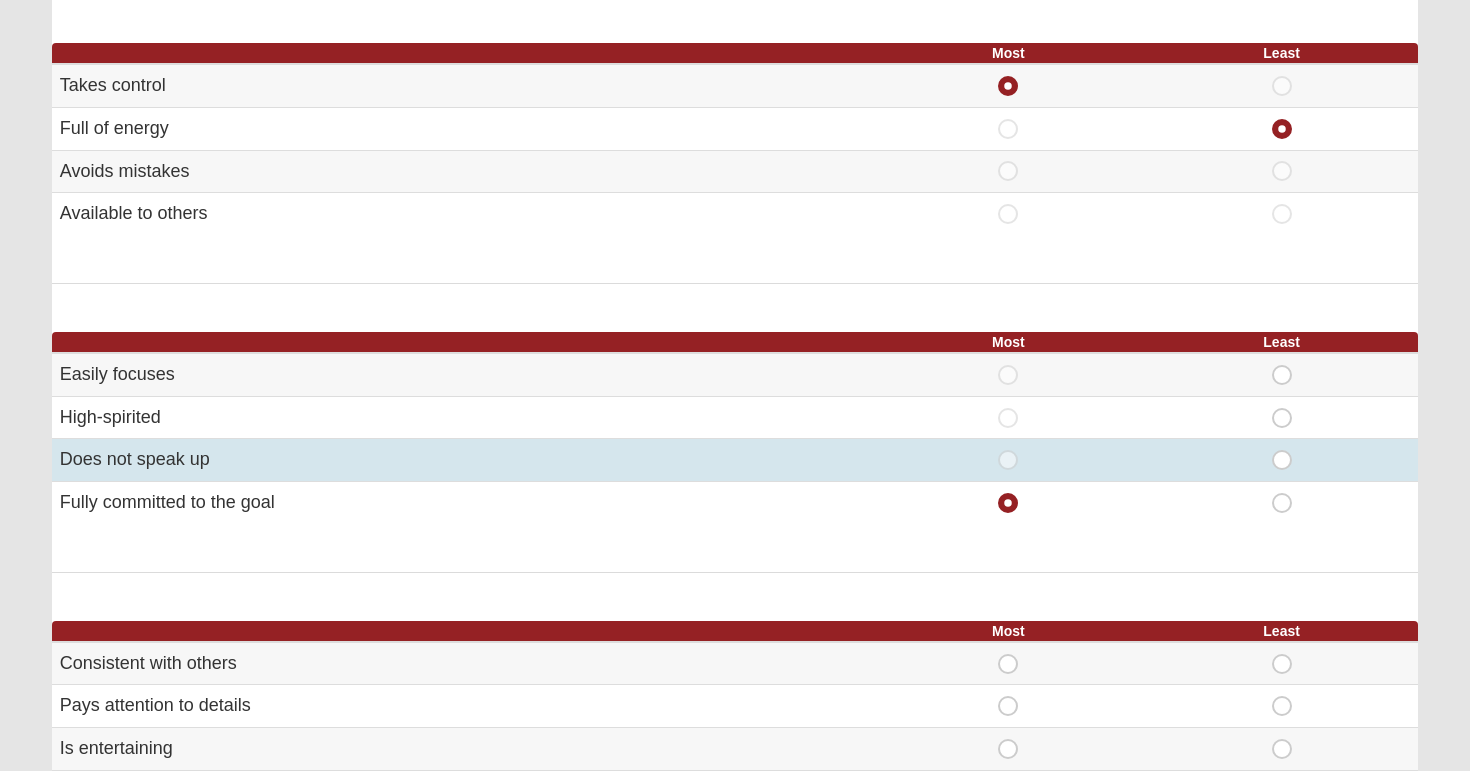 click on "Least" at bounding box center [1282, 450] 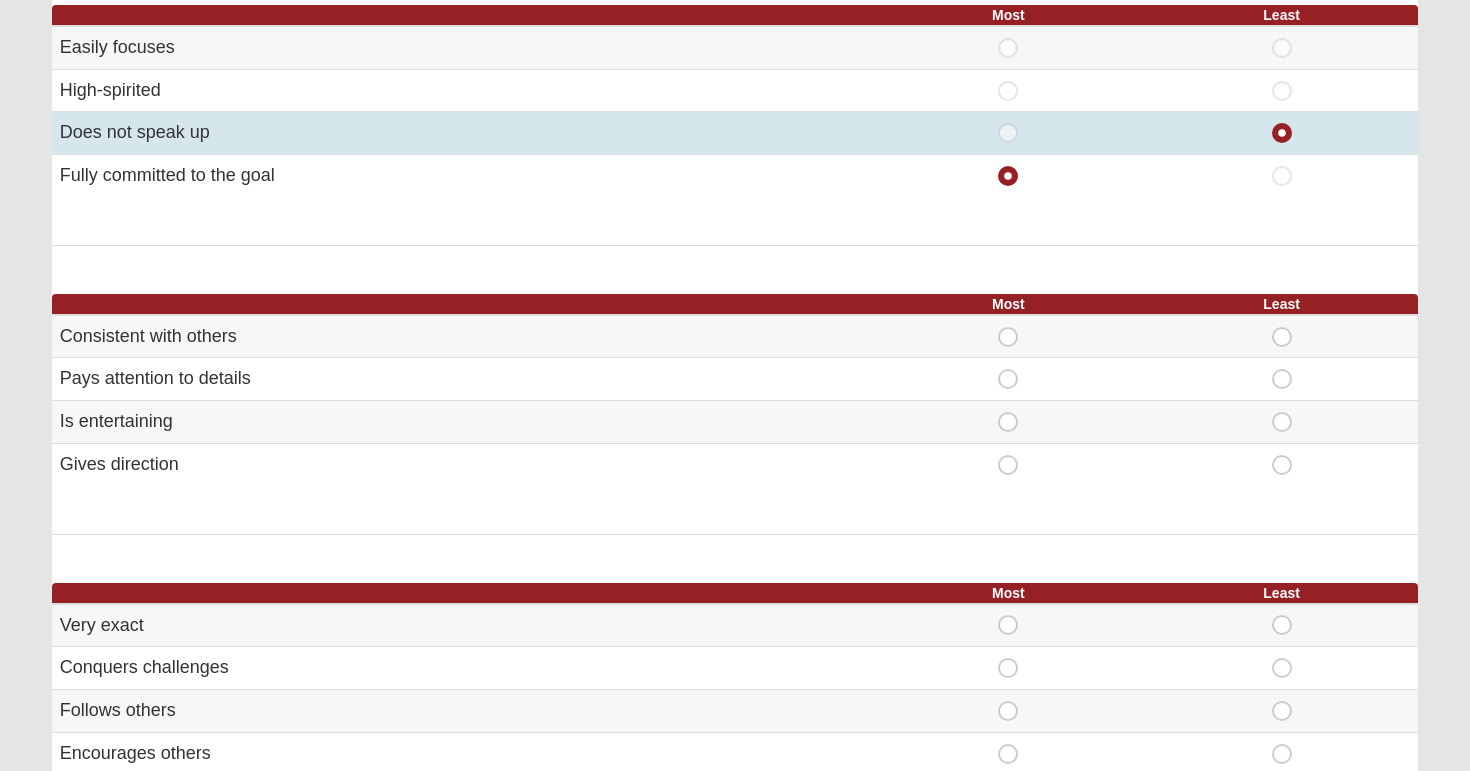 scroll, scrollTop: 856, scrollLeft: 0, axis: vertical 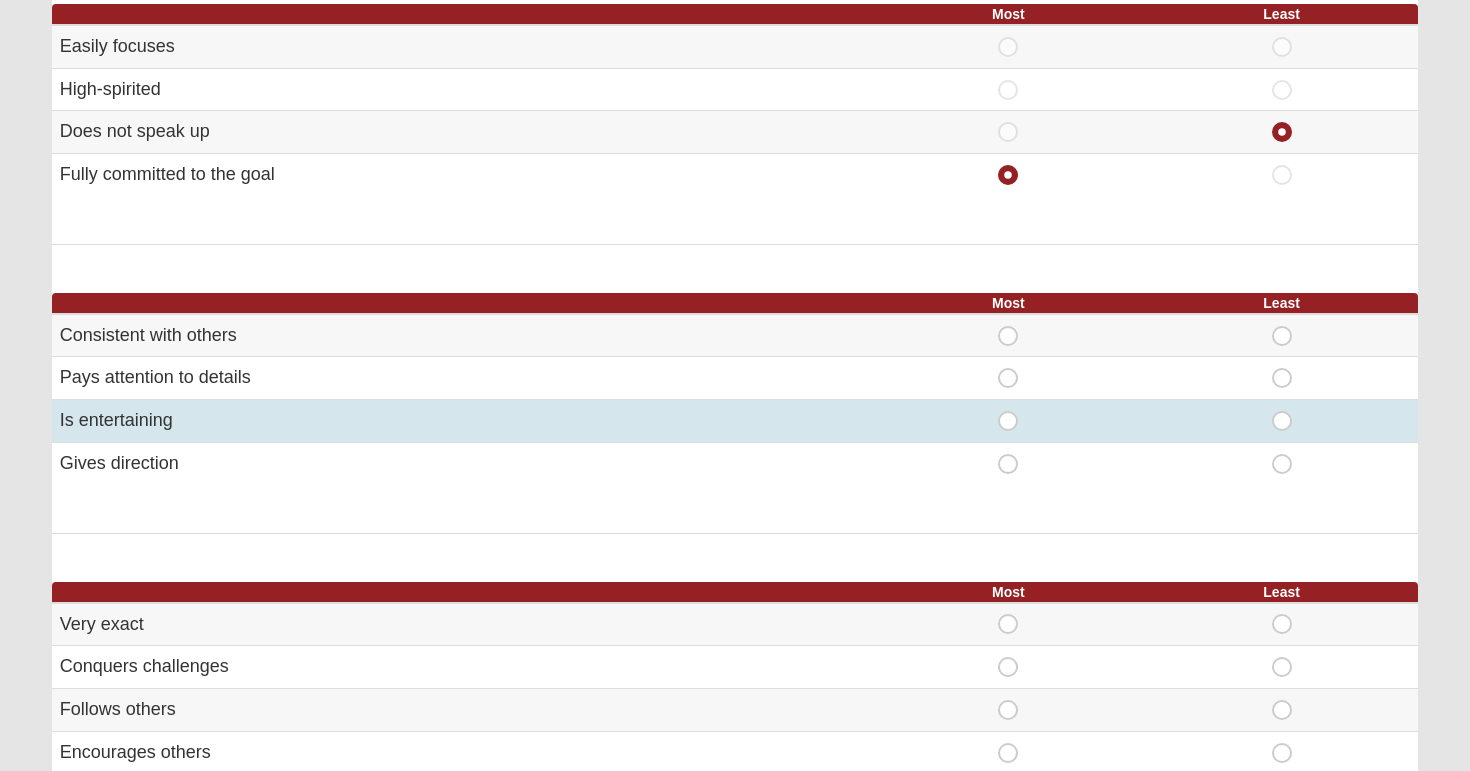 click on "Least" at bounding box center (1282, 411) 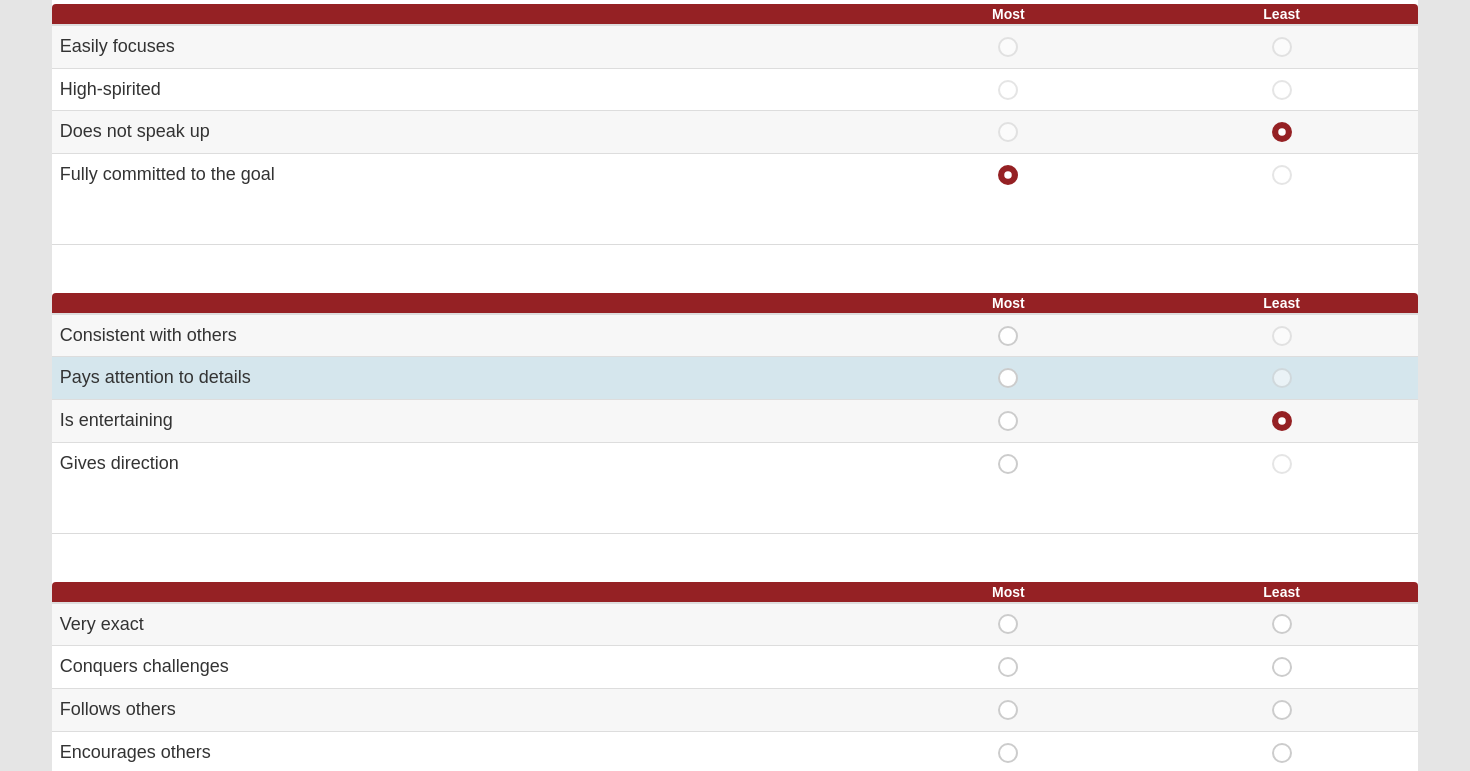 click on "Most" at bounding box center (1008, 368) 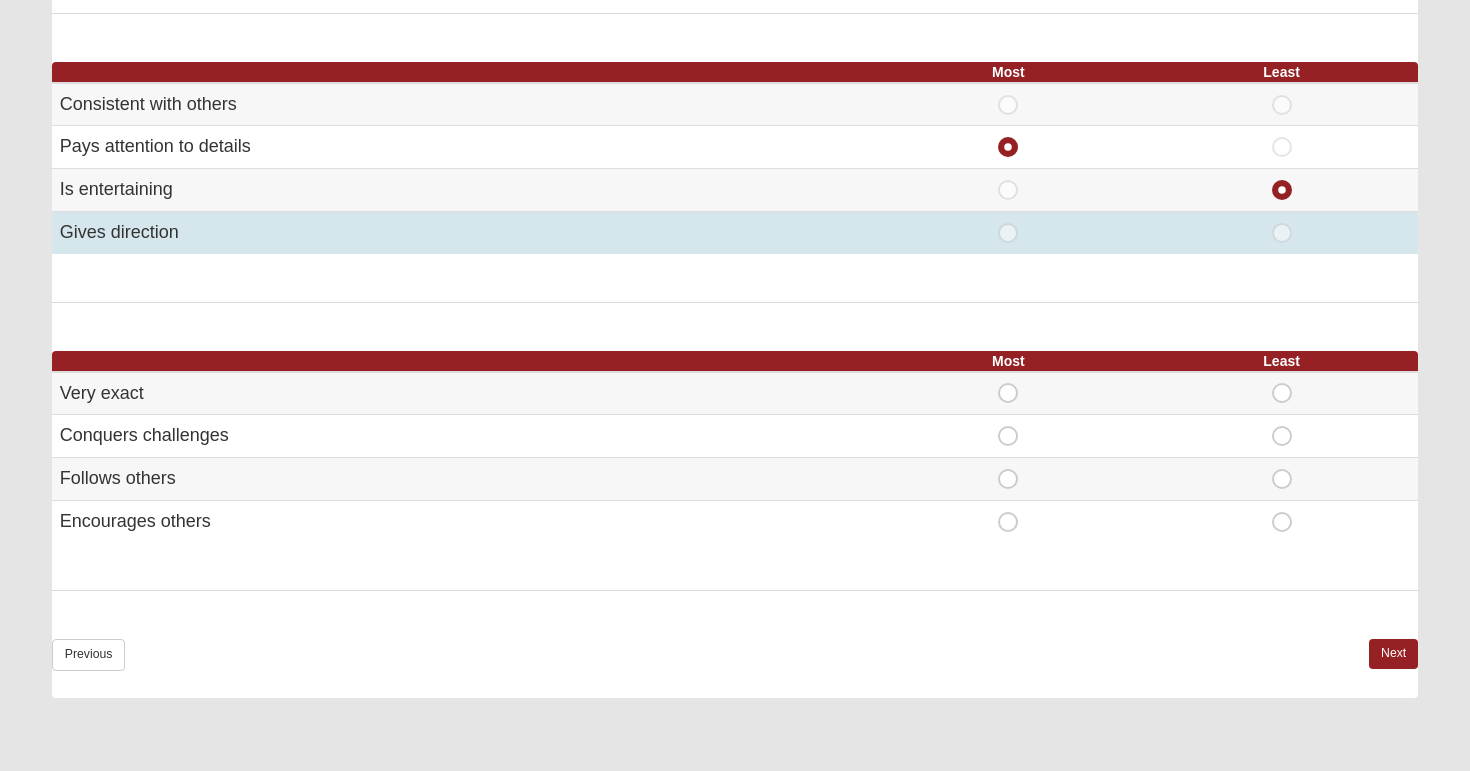 scroll, scrollTop: 1089, scrollLeft: 0, axis: vertical 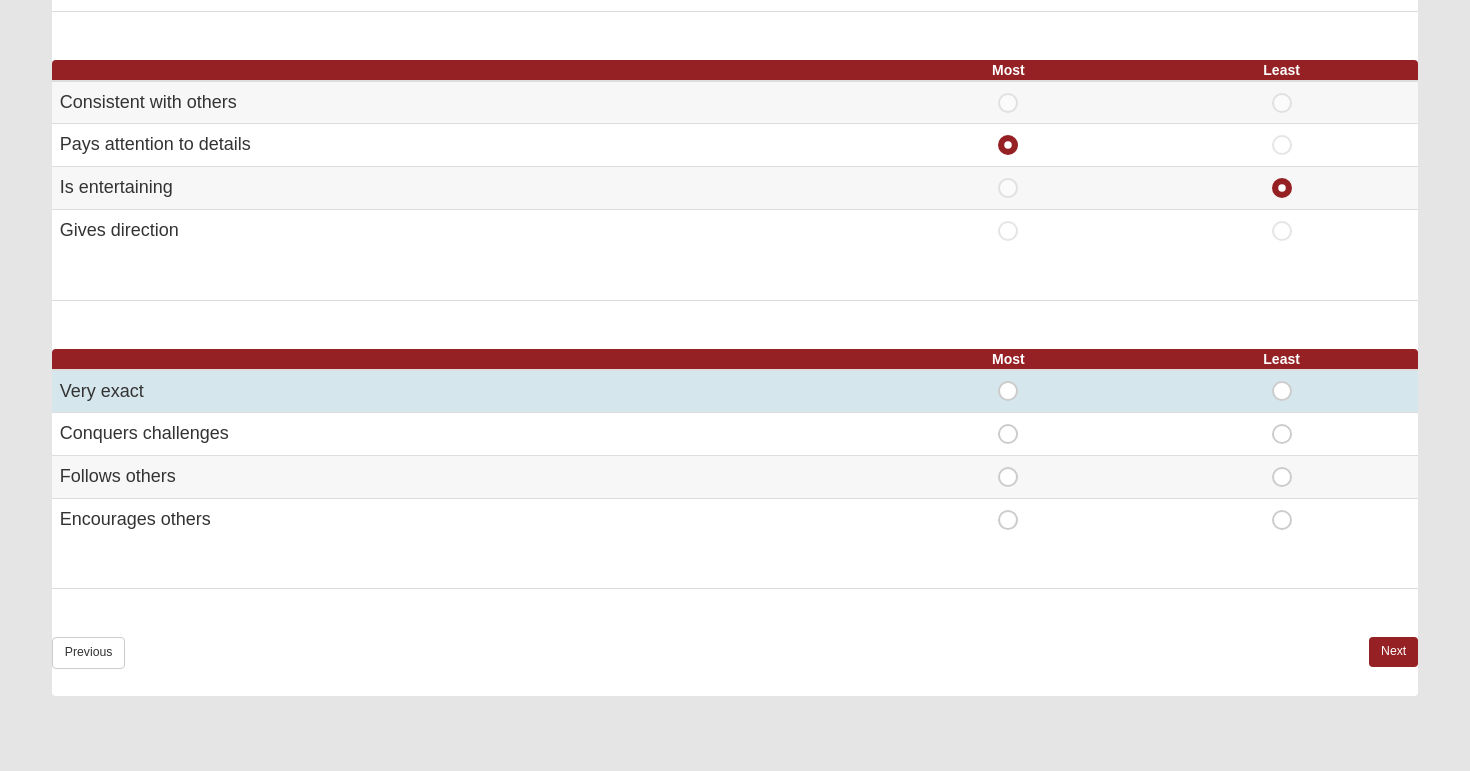 click on "Most" at bounding box center (1008, 381) 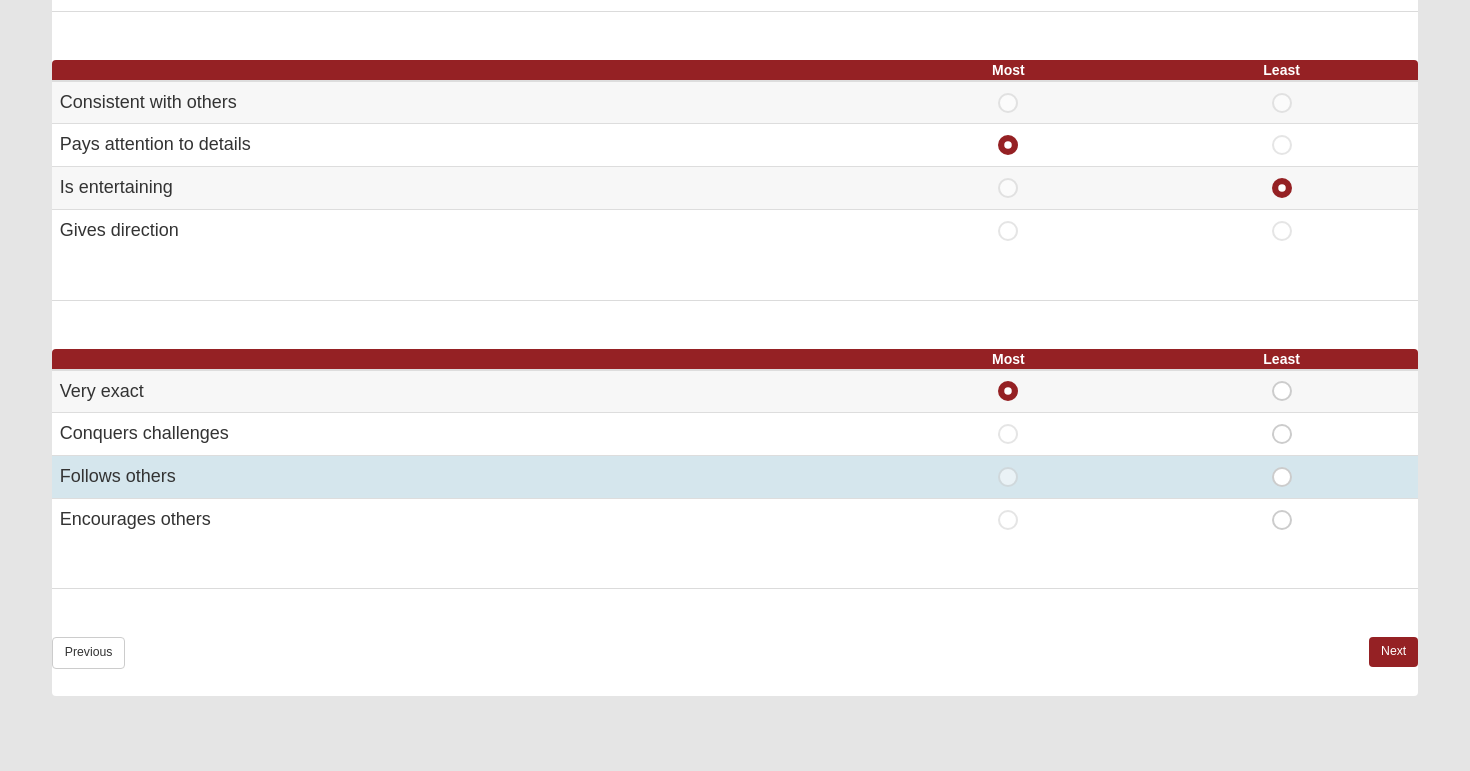 click on "Least" at bounding box center (1282, 467) 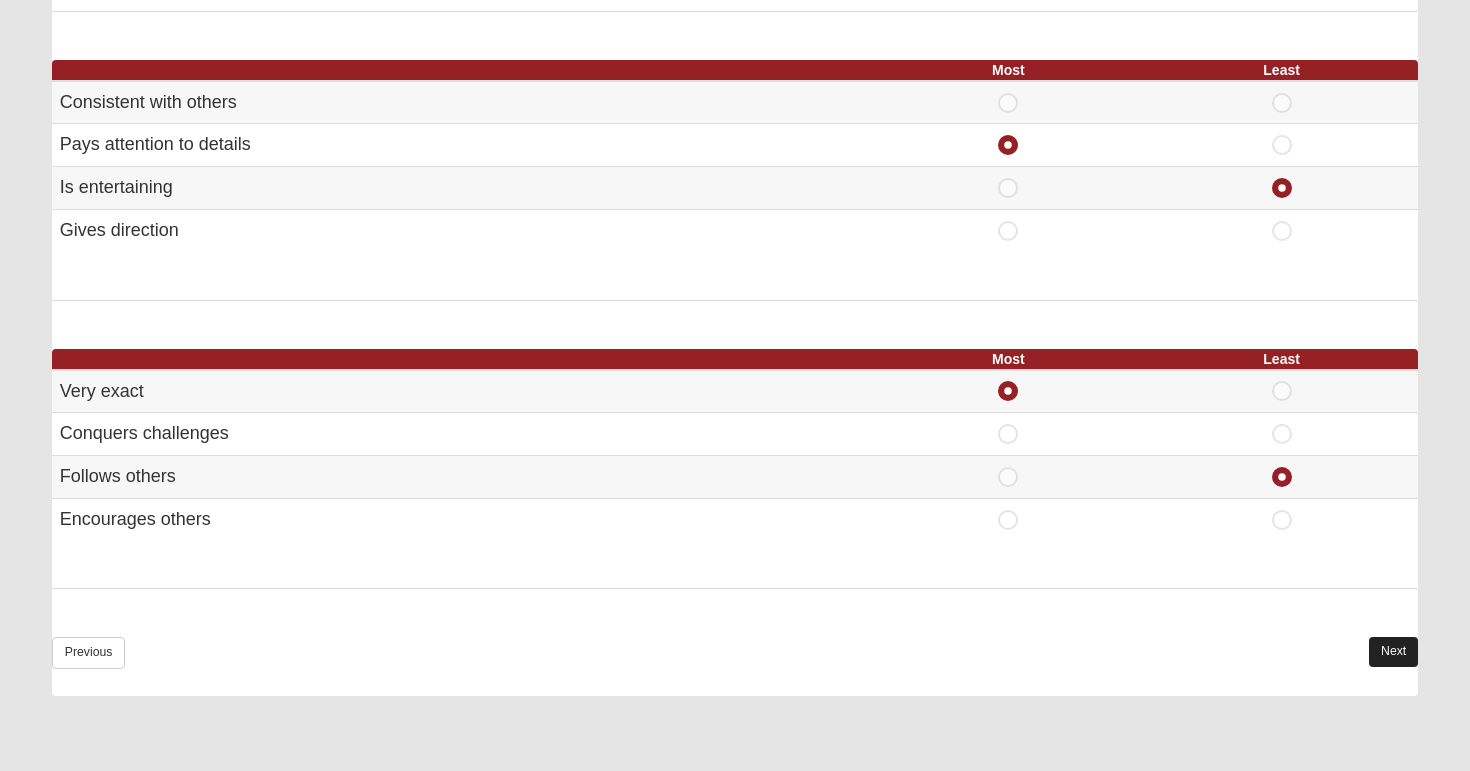 click on "Next" at bounding box center [1393, 651] 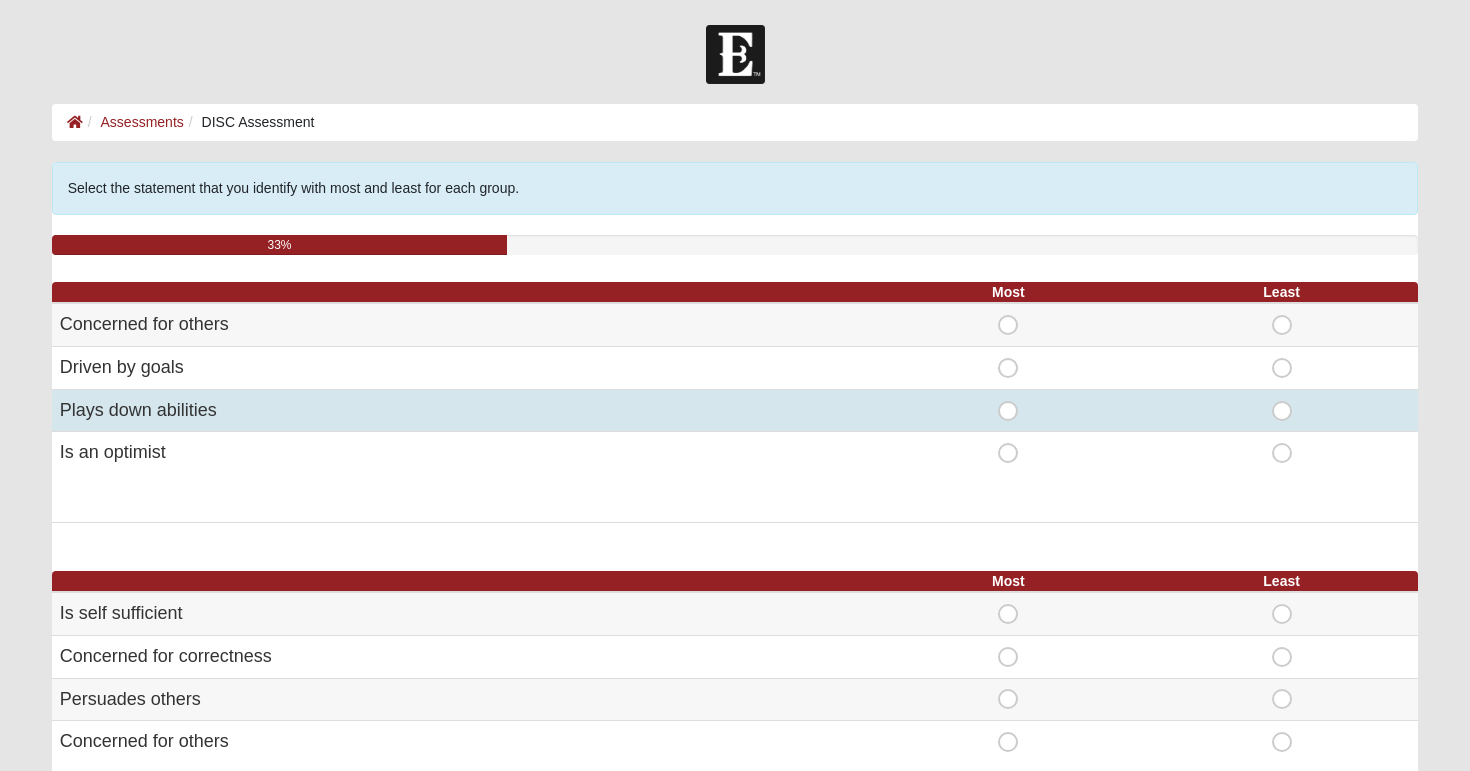 click on "Most" at bounding box center (1008, 401) 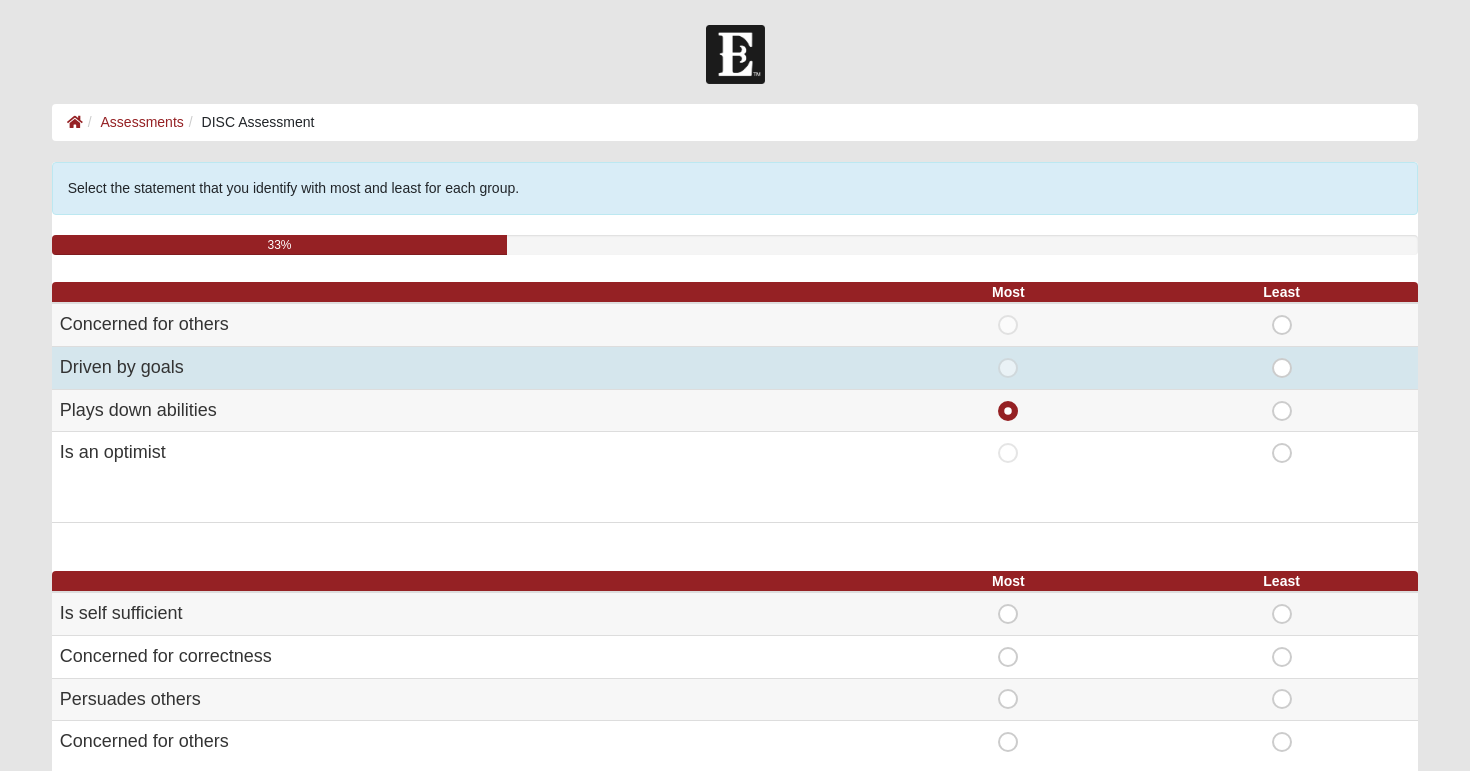 click on "Least" at bounding box center [1282, 358] 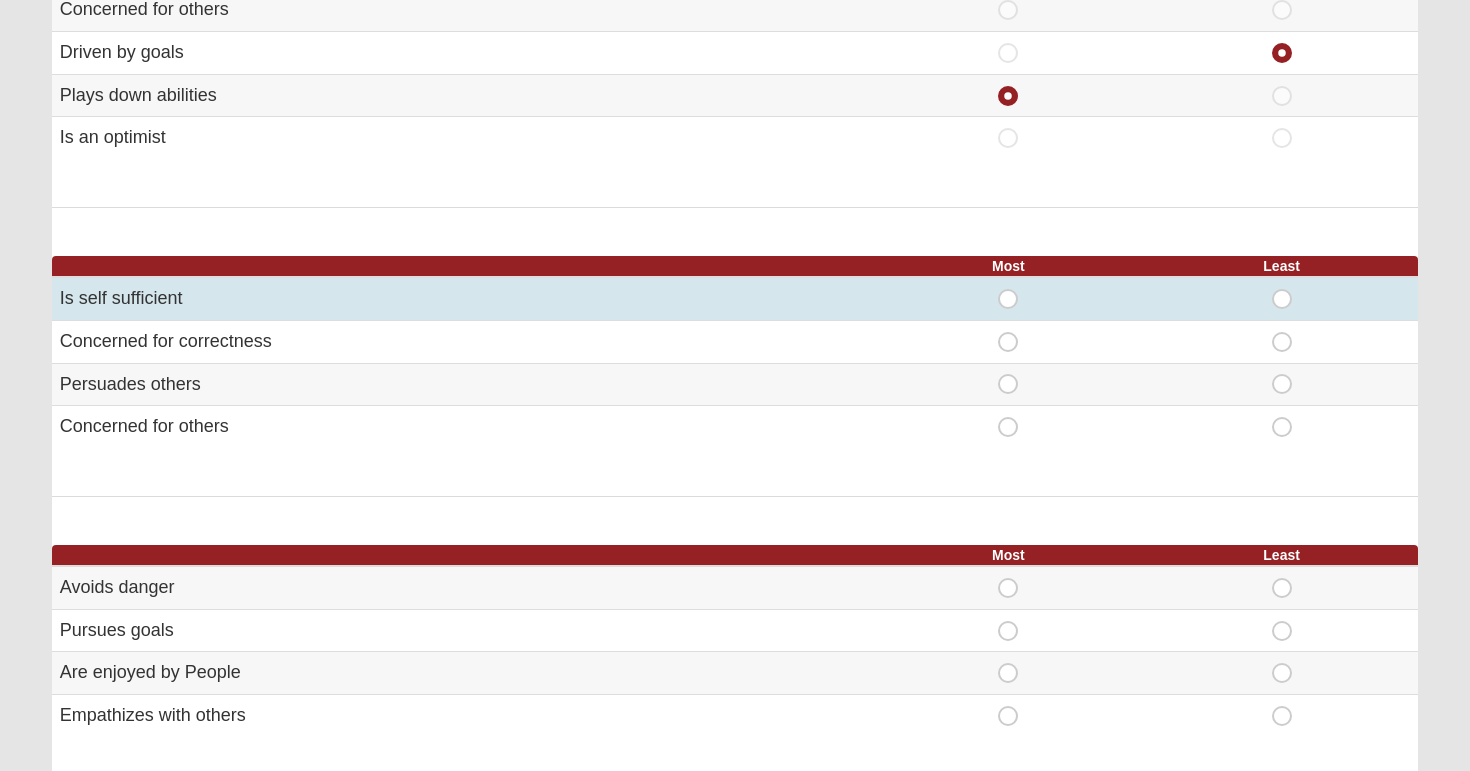 scroll, scrollTop: 345, scrollLeft: 0, axis: vertical 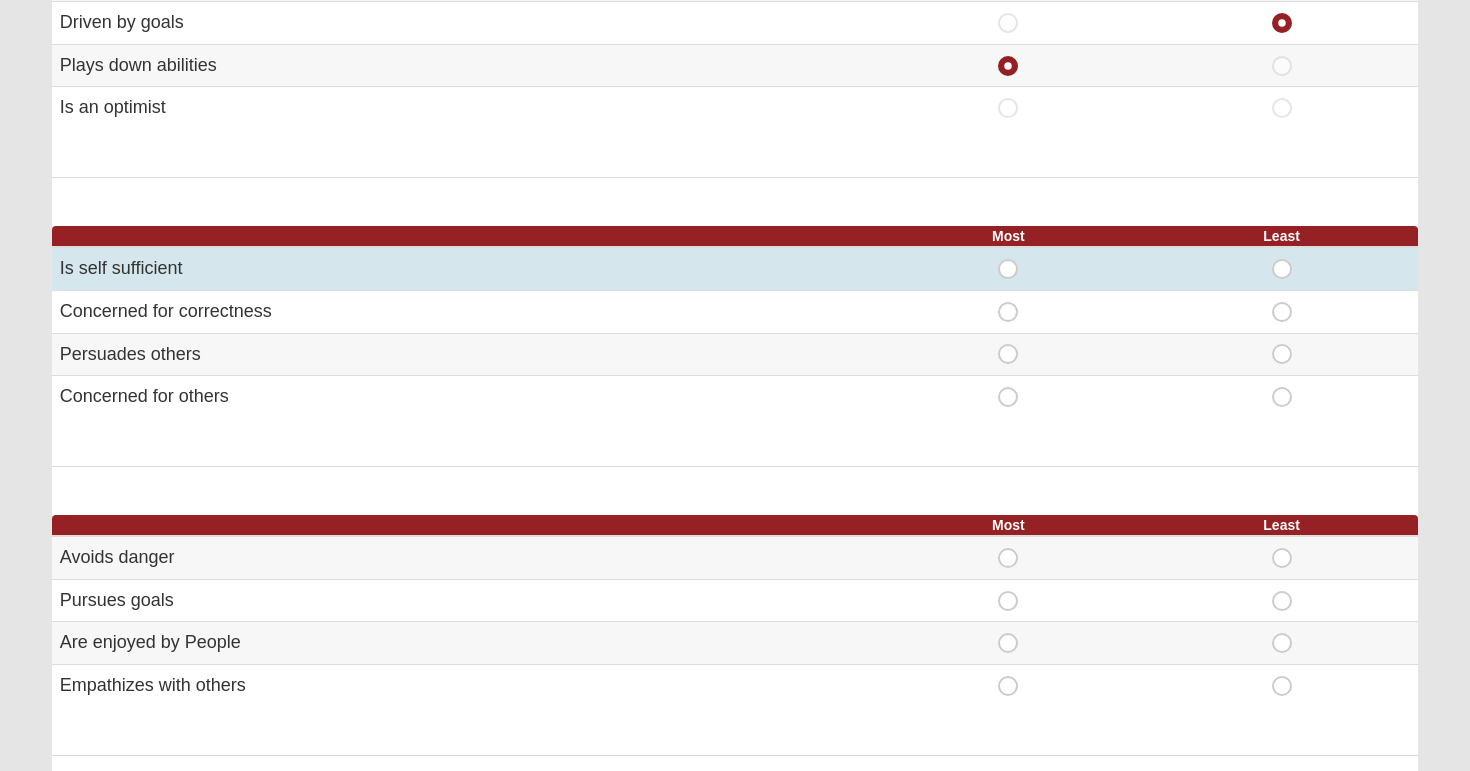 click on "Most" at bounding box center [1008, 259] 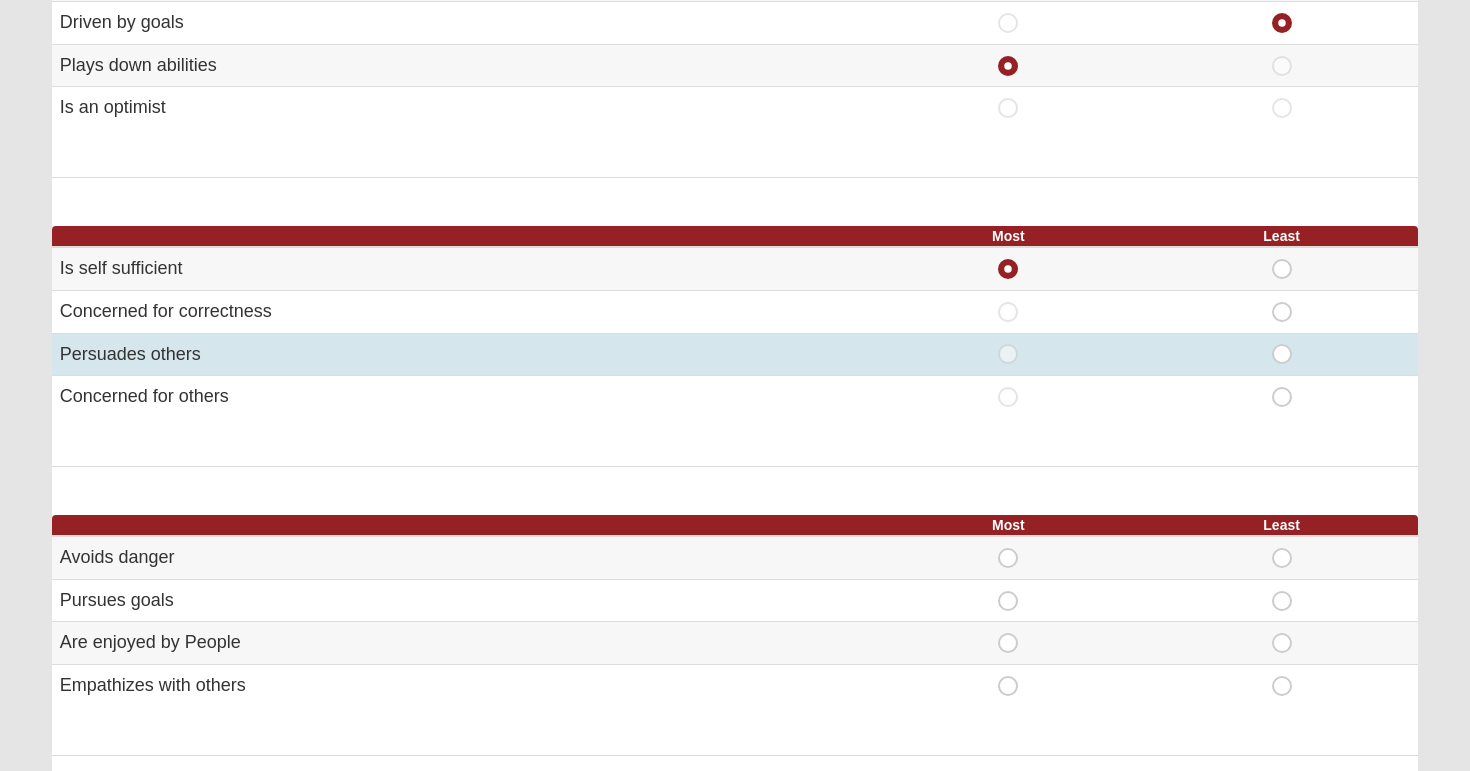 click on "Least" at bounding box center (1281, 354) 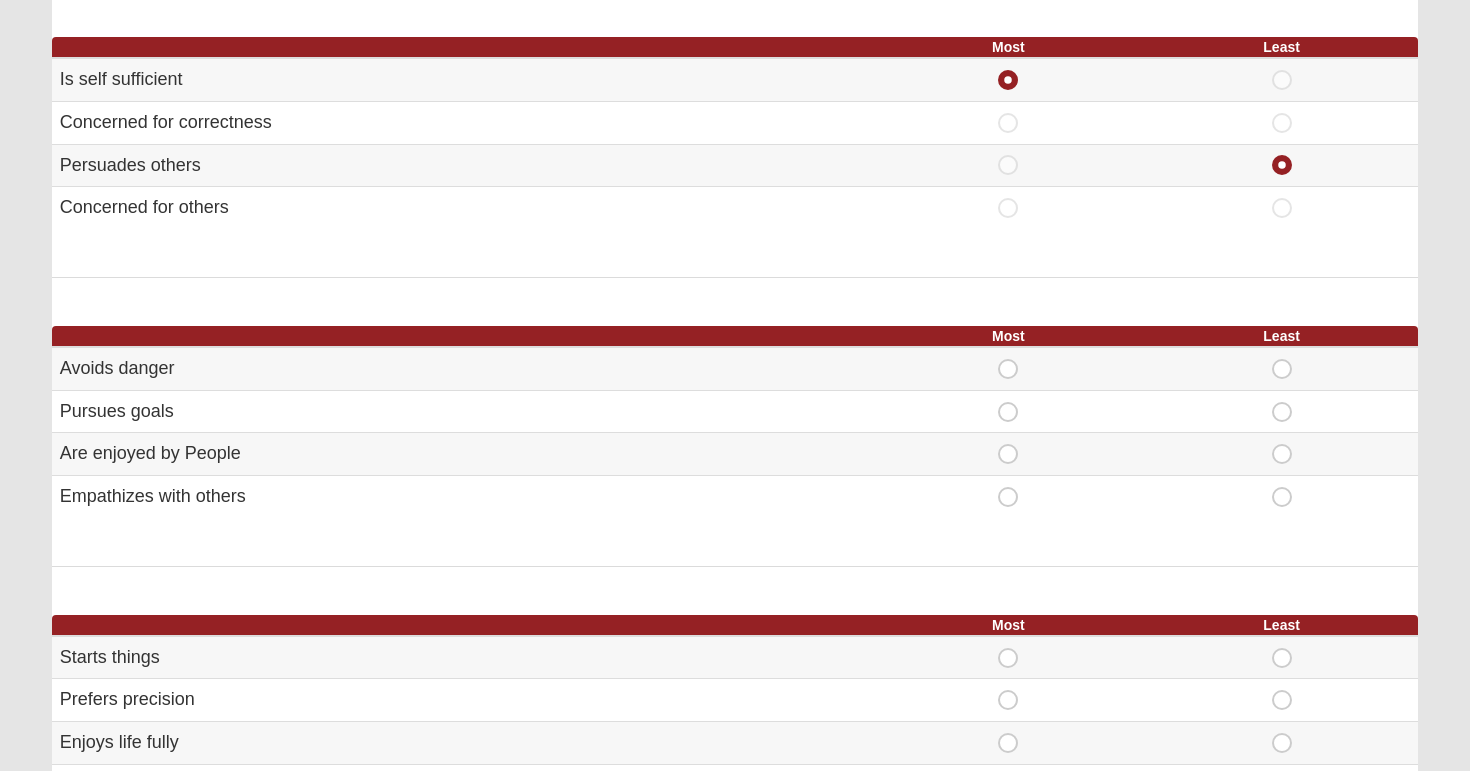 scroll, scrollTop: 536, scrollLeft: 0, axis: vertical 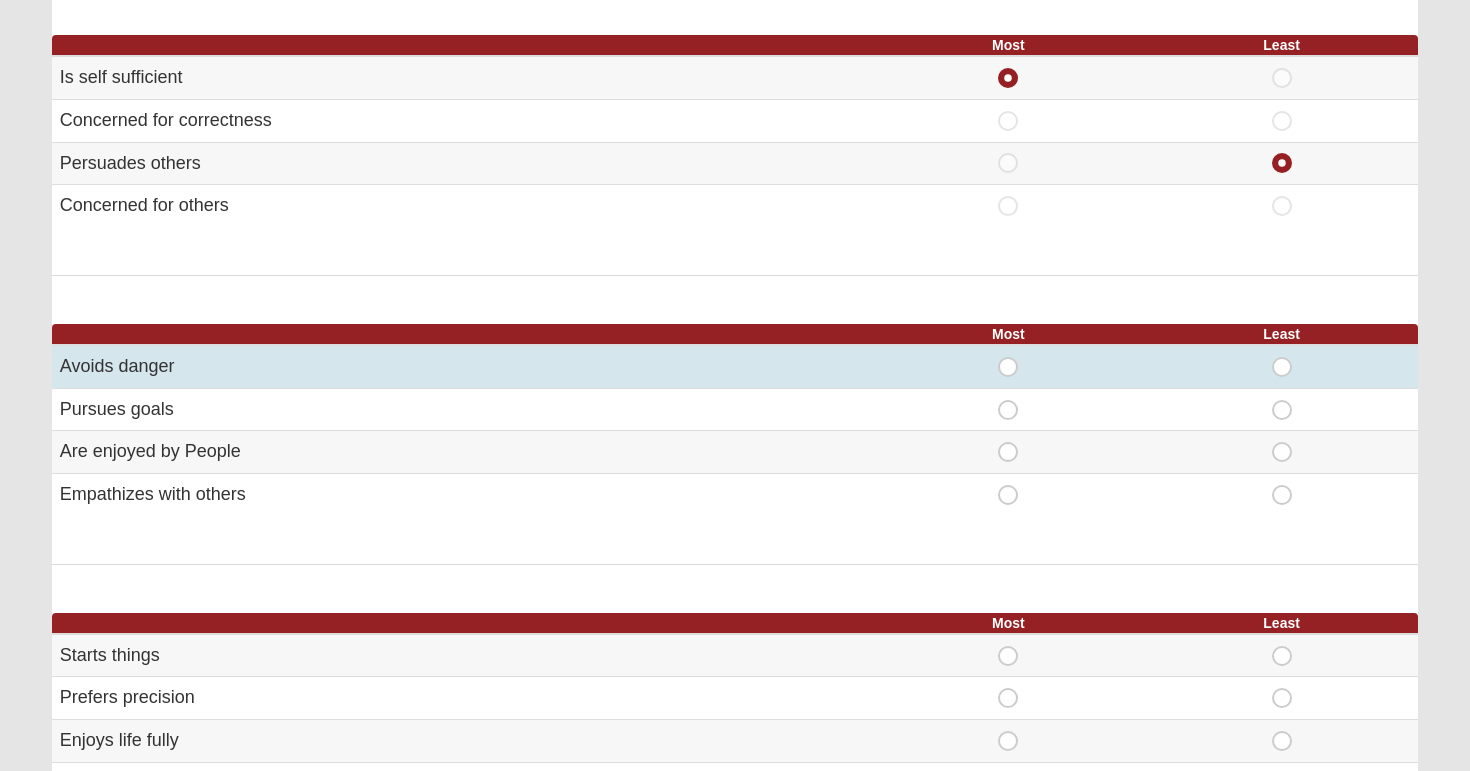click on "Most" at bounding box center [1008, 357] 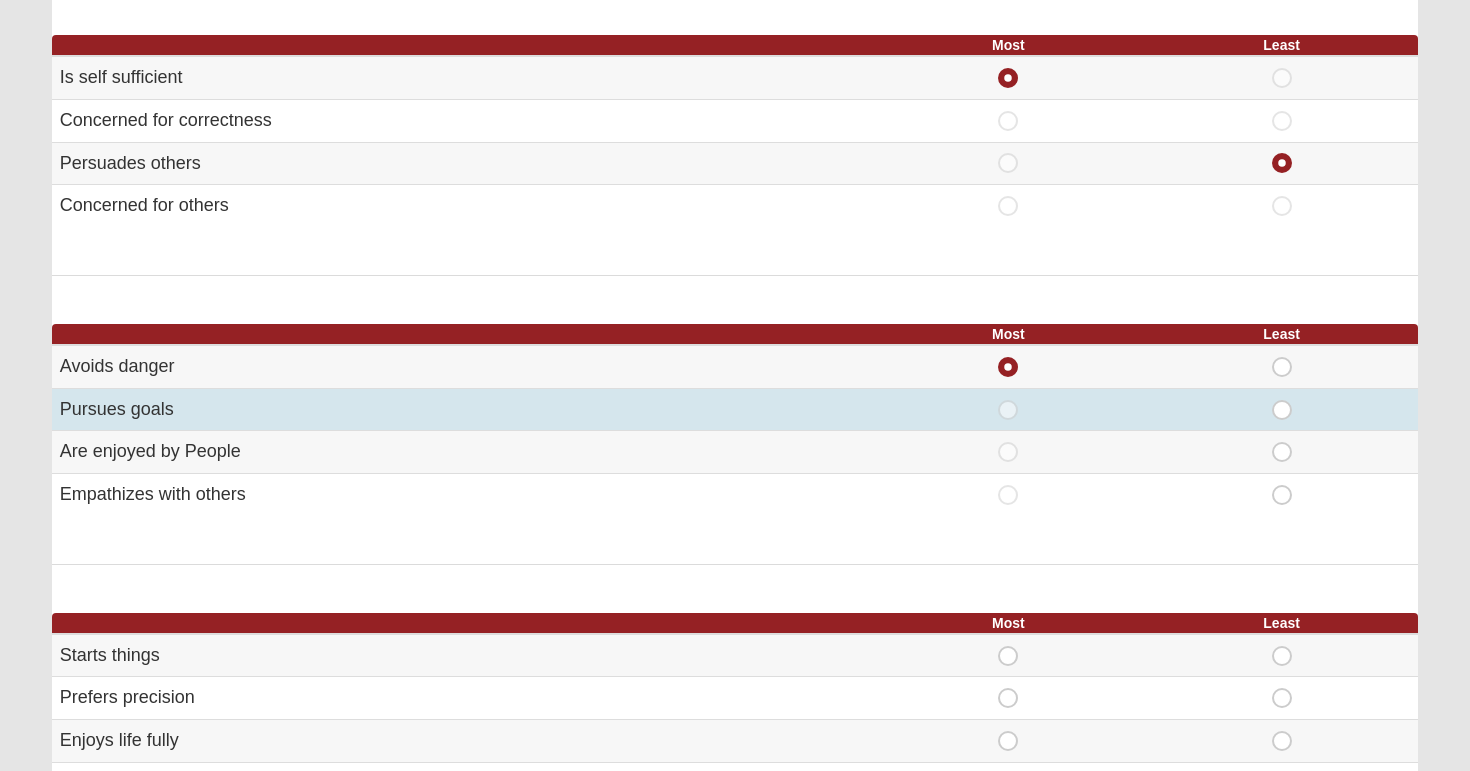click on "Least" at bounding box center [1282, 400] 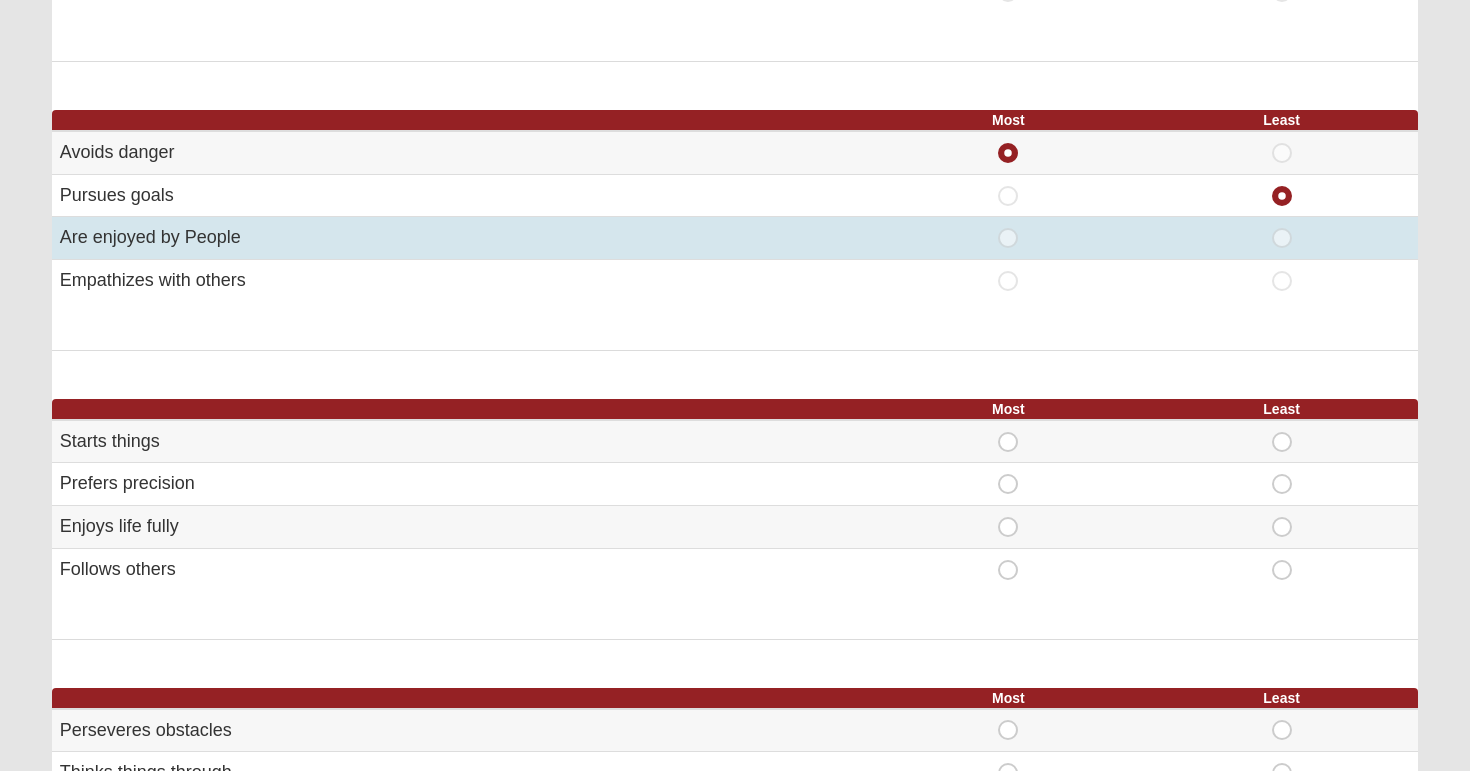 scroll, scrollTop: 753, scrollLeft: 0, axis: vertical 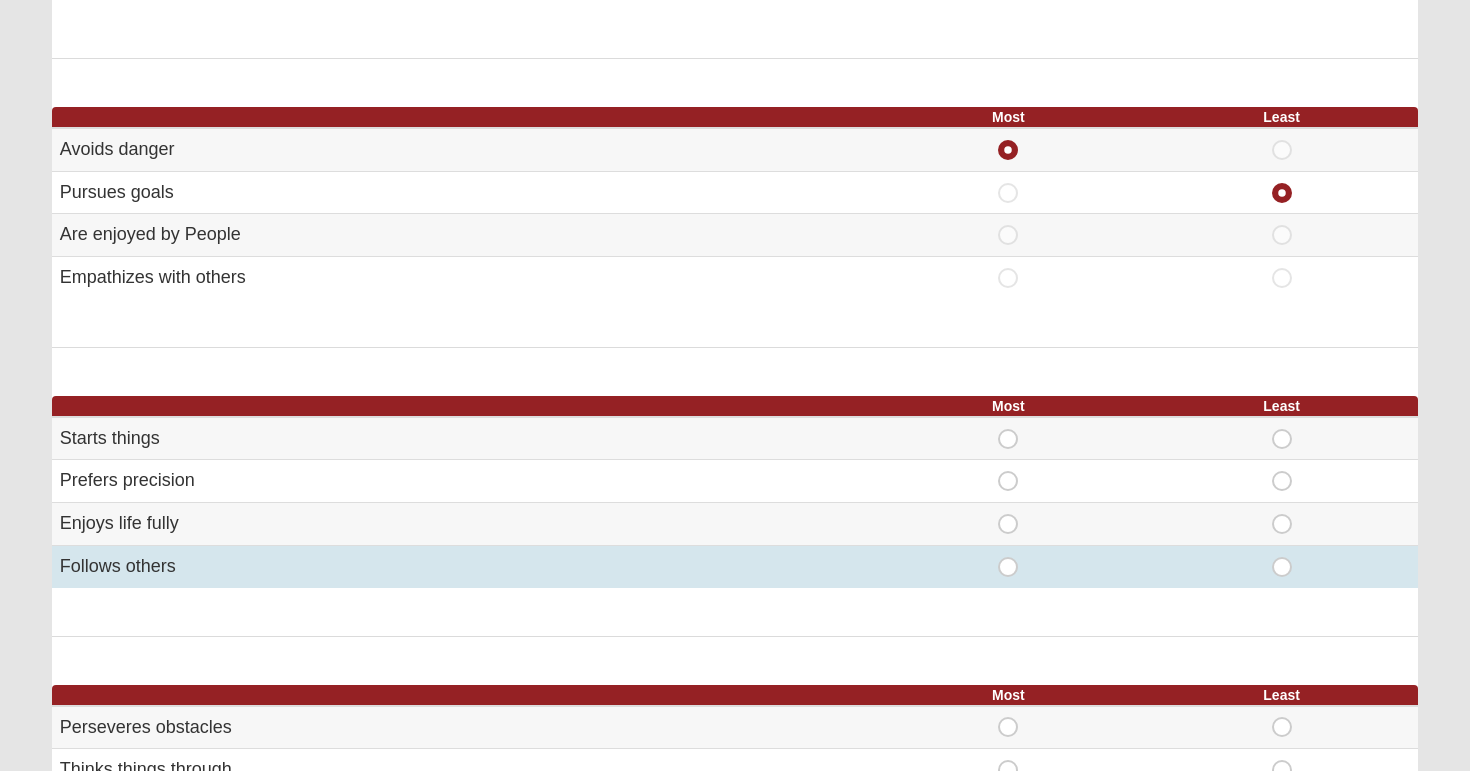 click on "Least" at bounding box center [1282, 557] 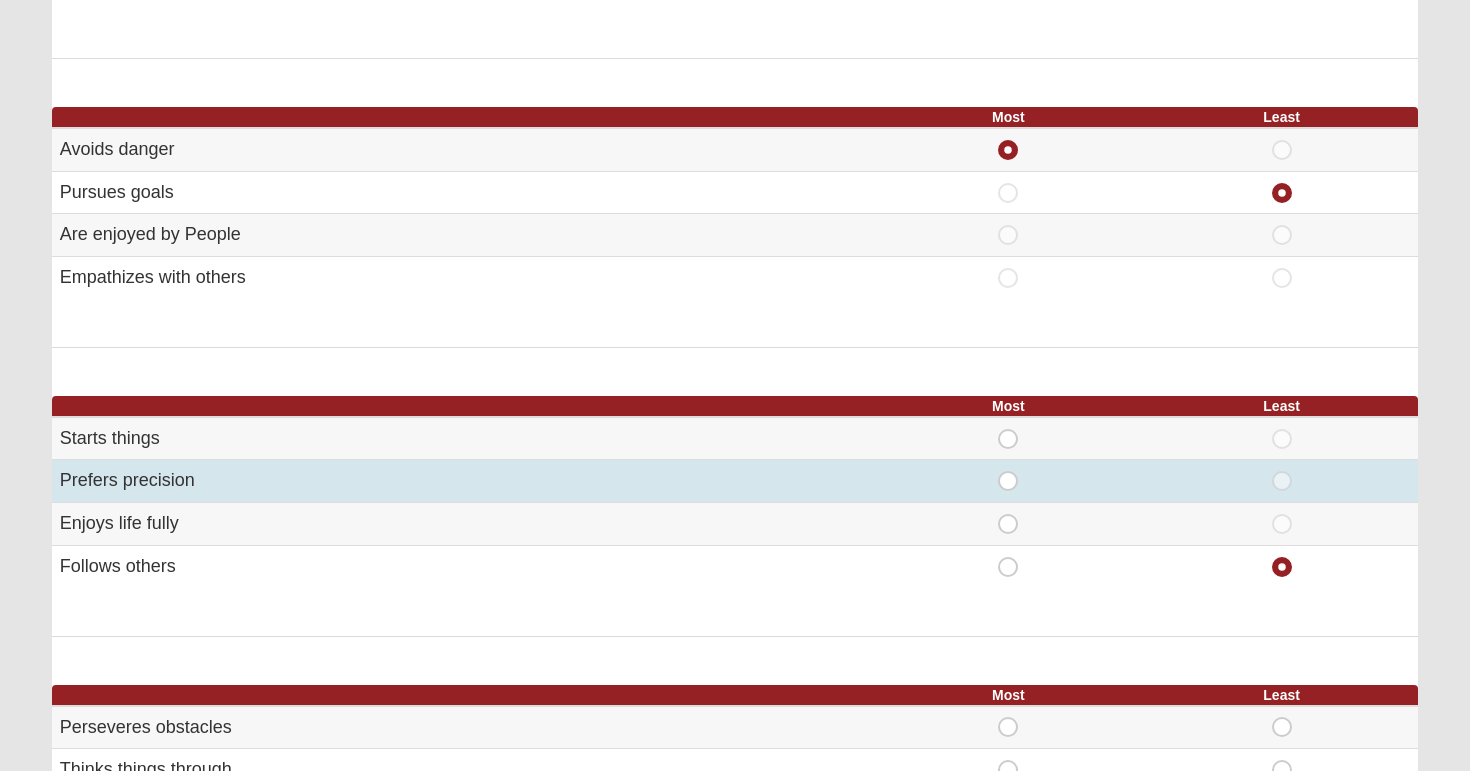 click on "Most" at bounding box center (1008, 481) 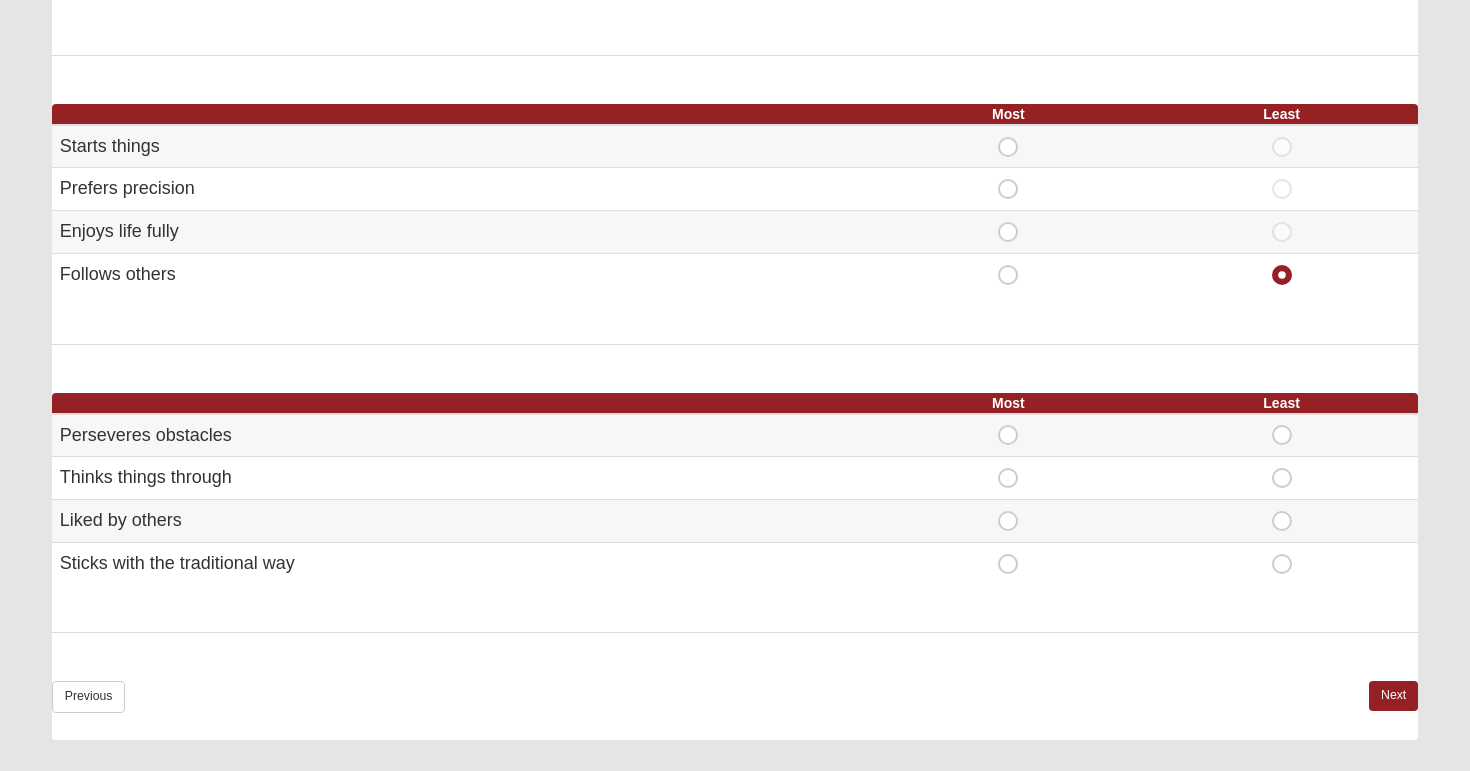 scroll, scrollTop: 1041, scrollLeft: 0, axis: vertical 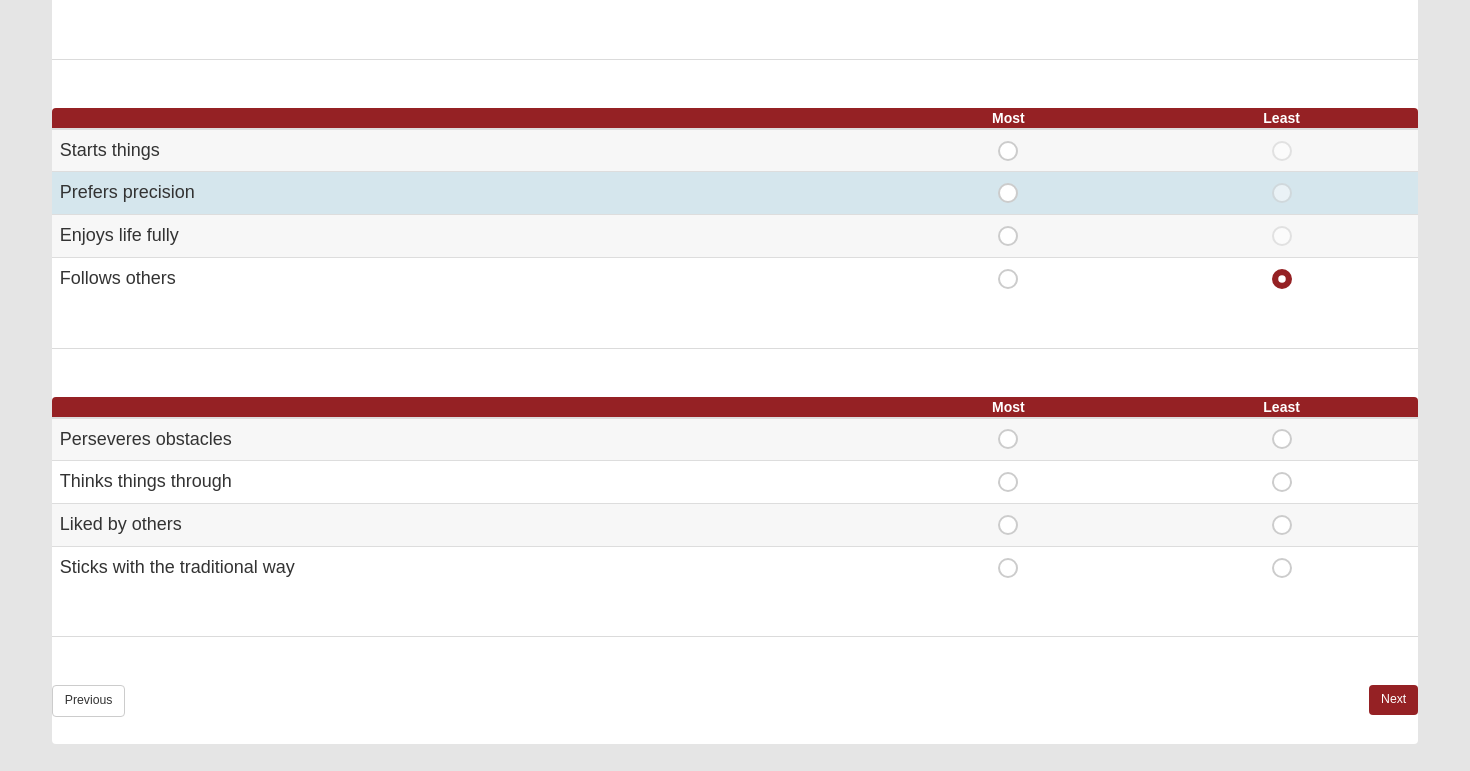 click on "Most" at bounding box center [1008, 183] 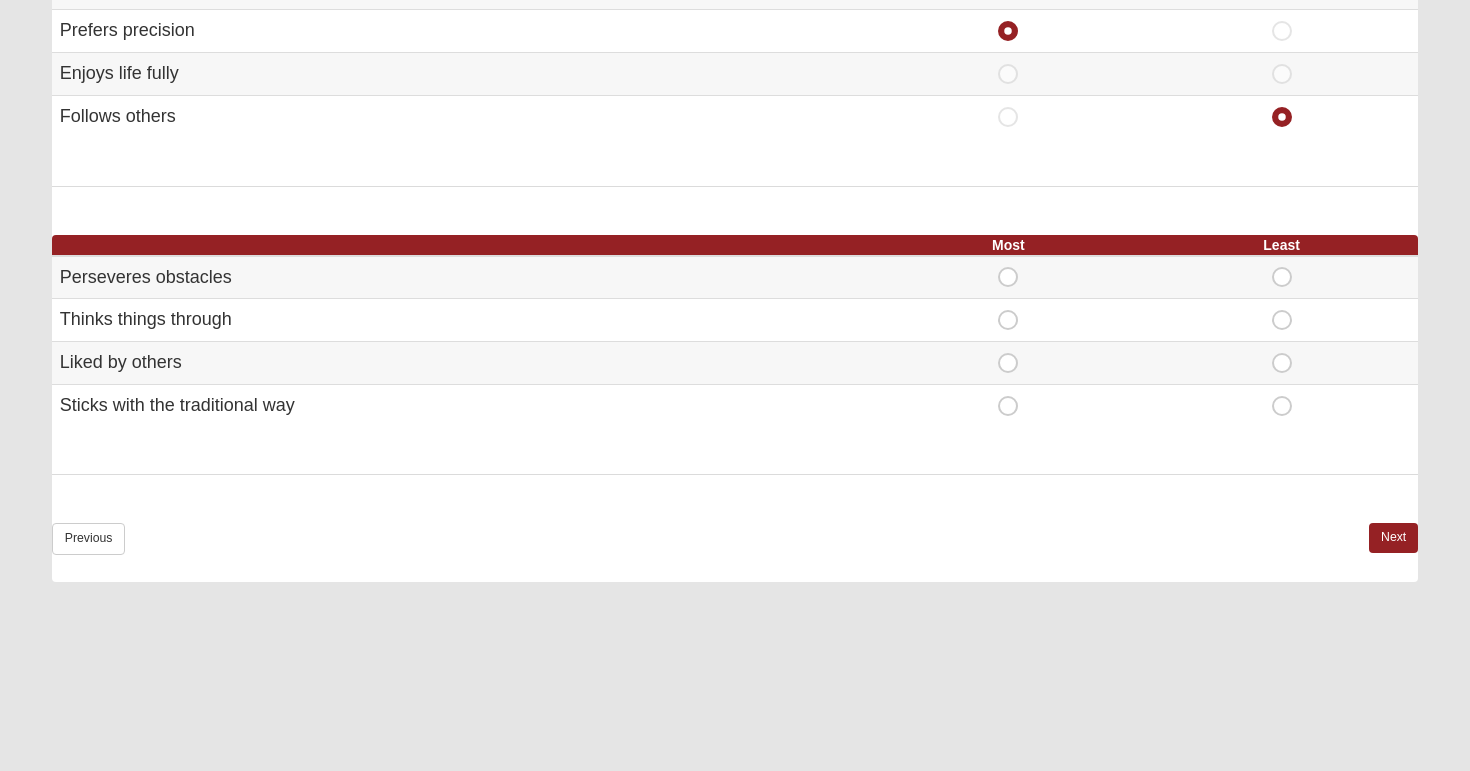 scroll, scrollTop: 1205, scrollLeft: 0, axis: vertical 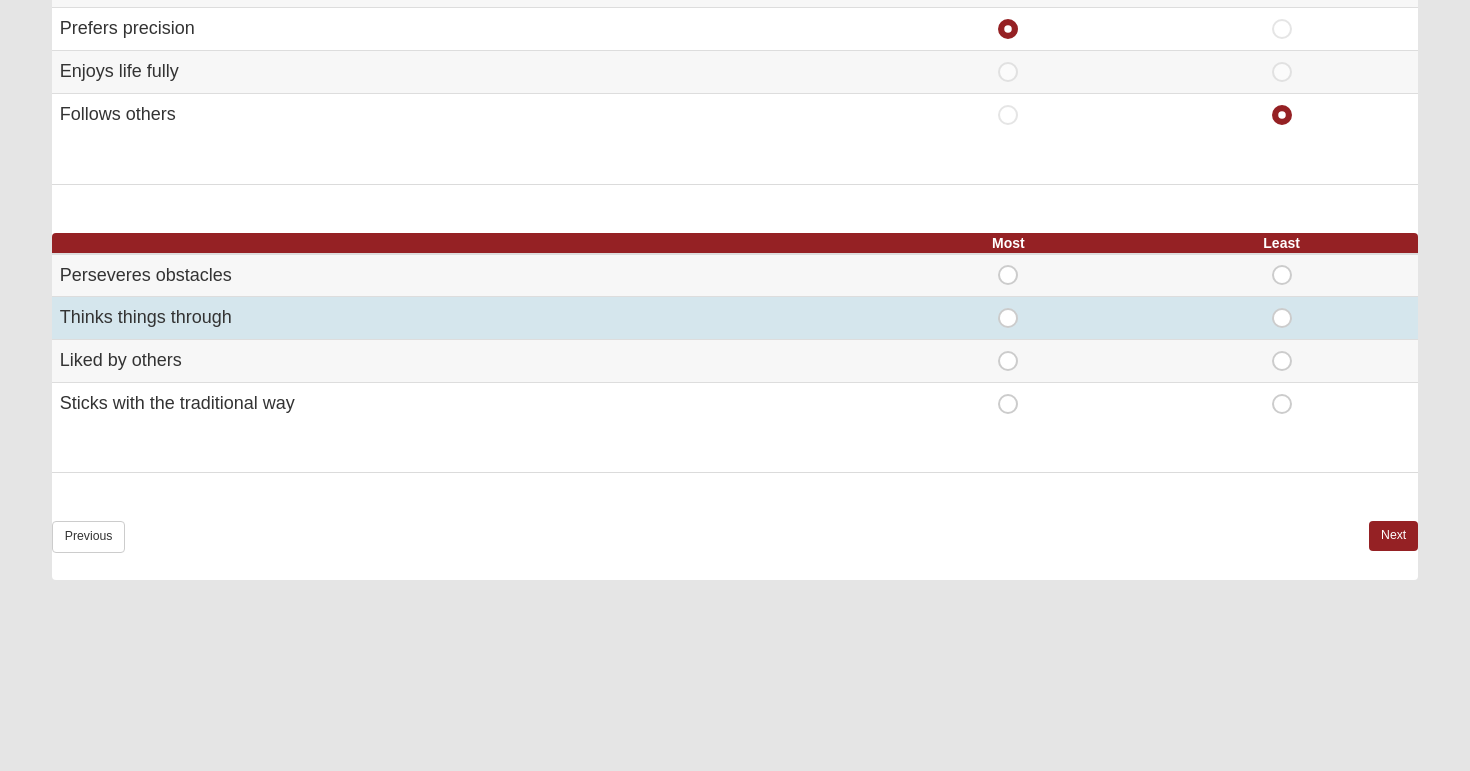 click on "Most" at bounding box center [1008, 308] 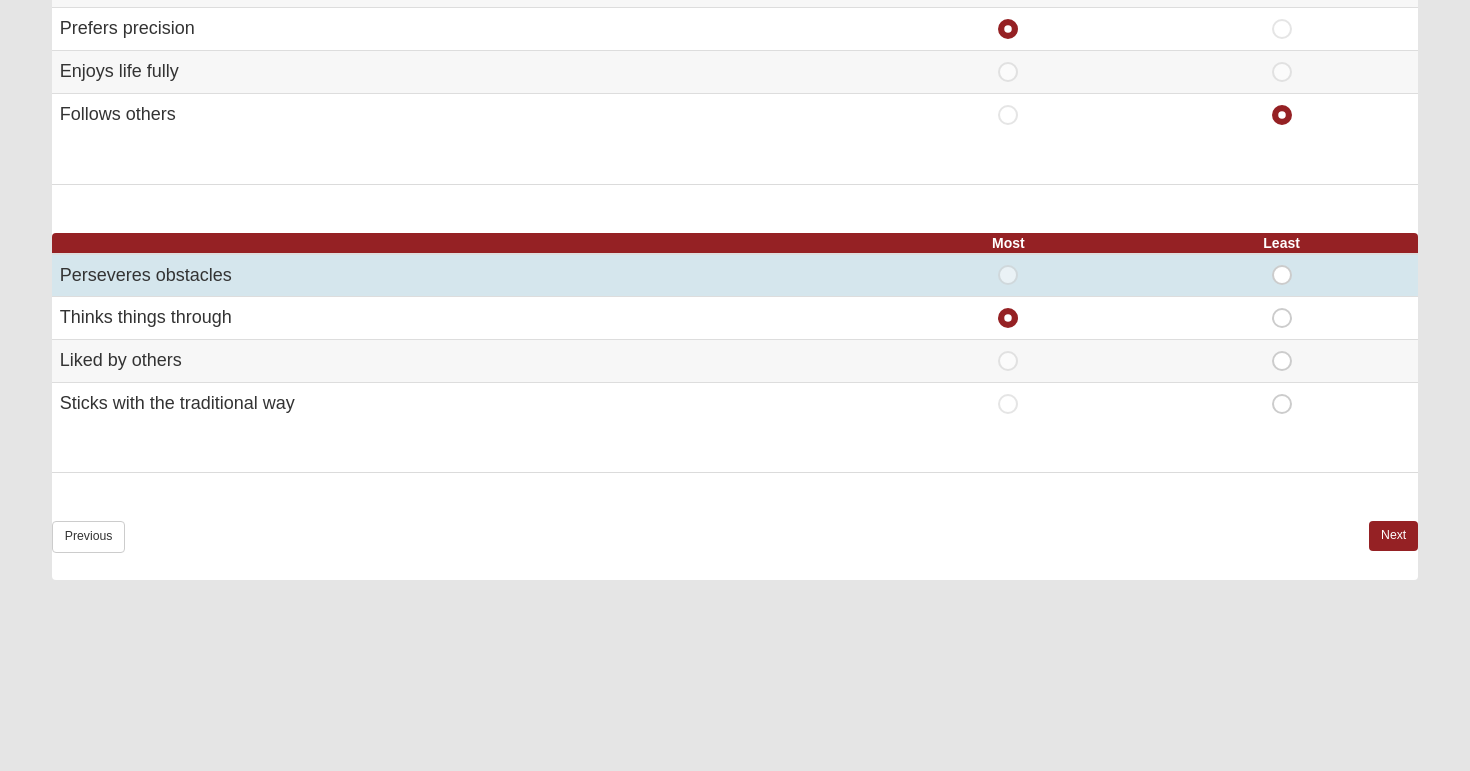 click on "Least" at bounding box center (1282, 265) 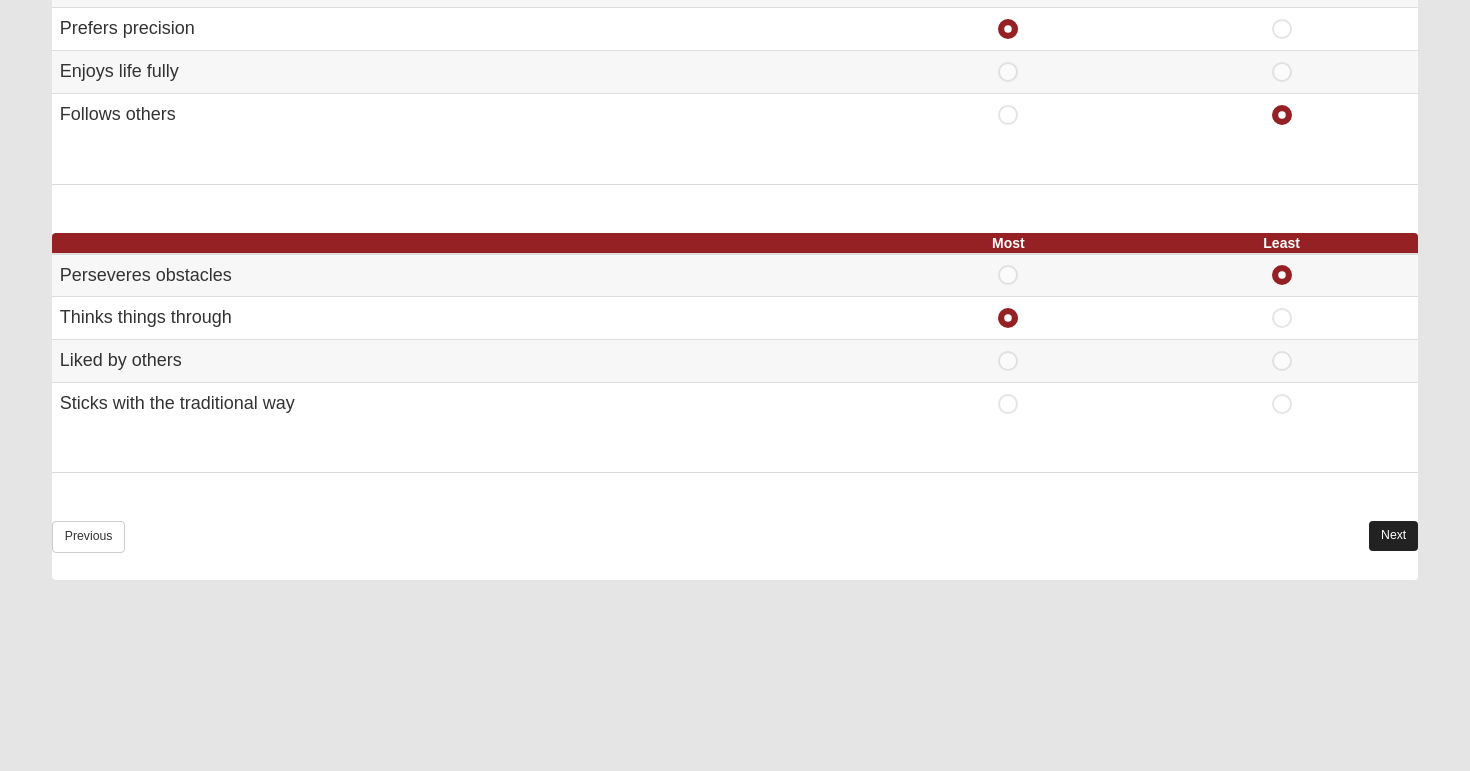 click on "Next" at bounding box center [1393, 535] 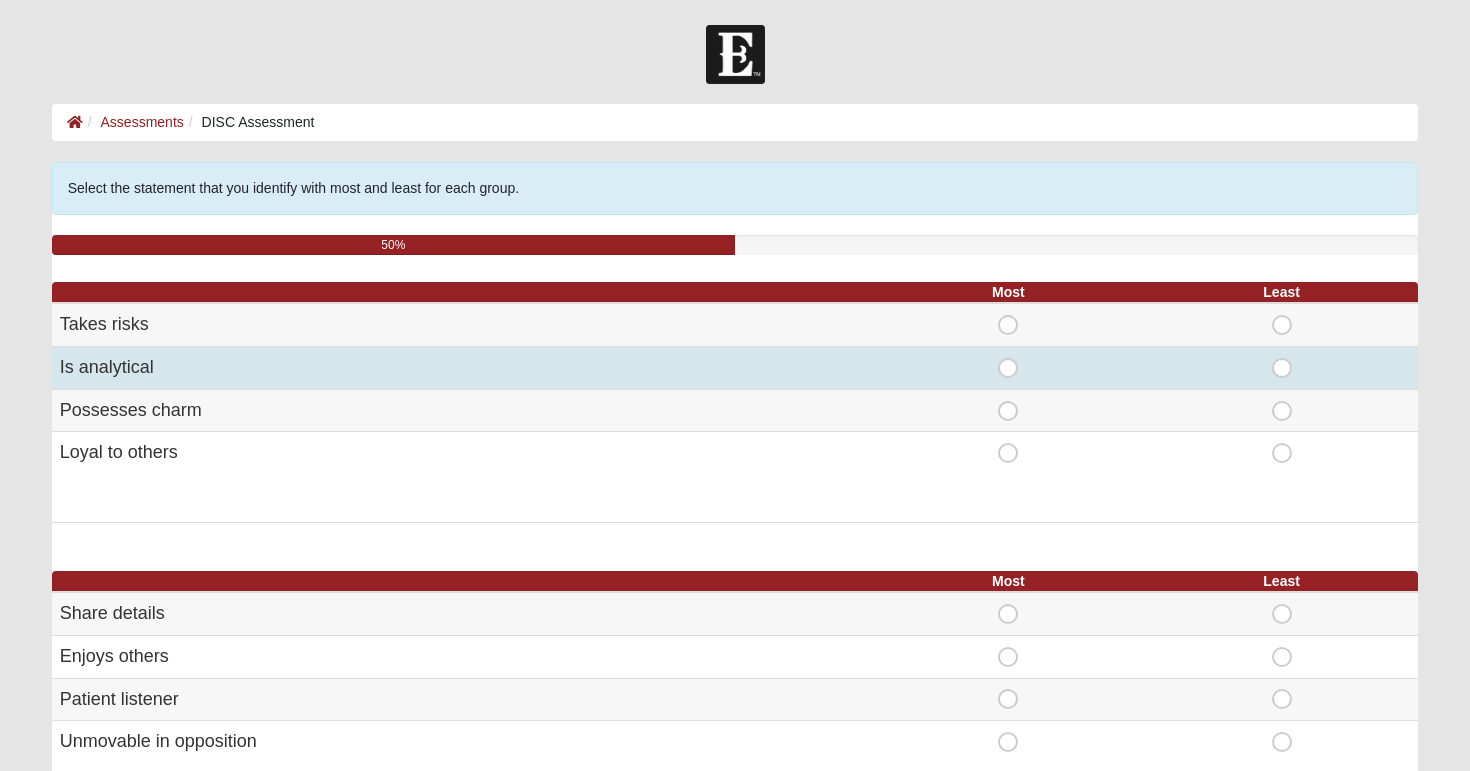 click on "Most" at bounding box center [1008, 358] 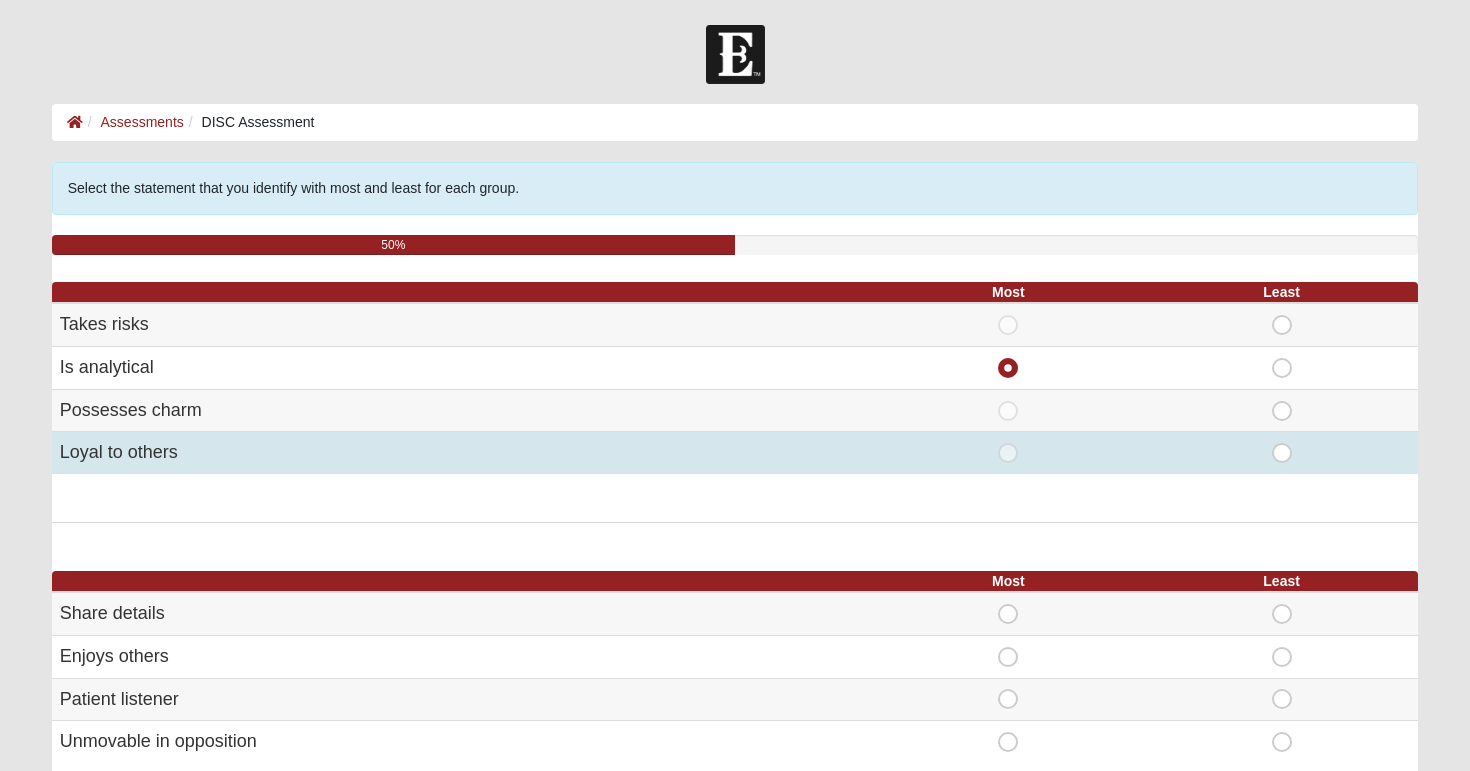 click on "Most" at bounding box center (1008, 443) 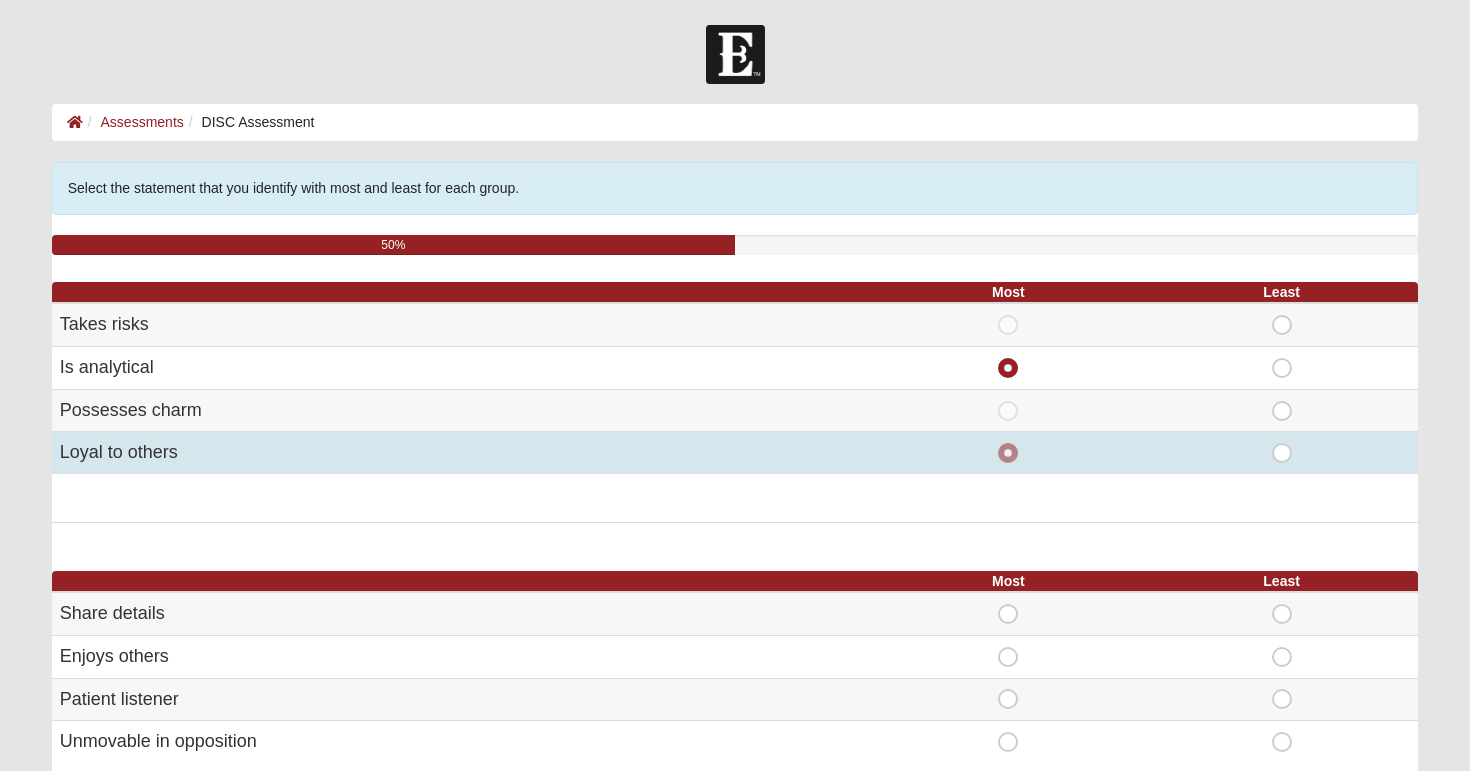 radio on "false" 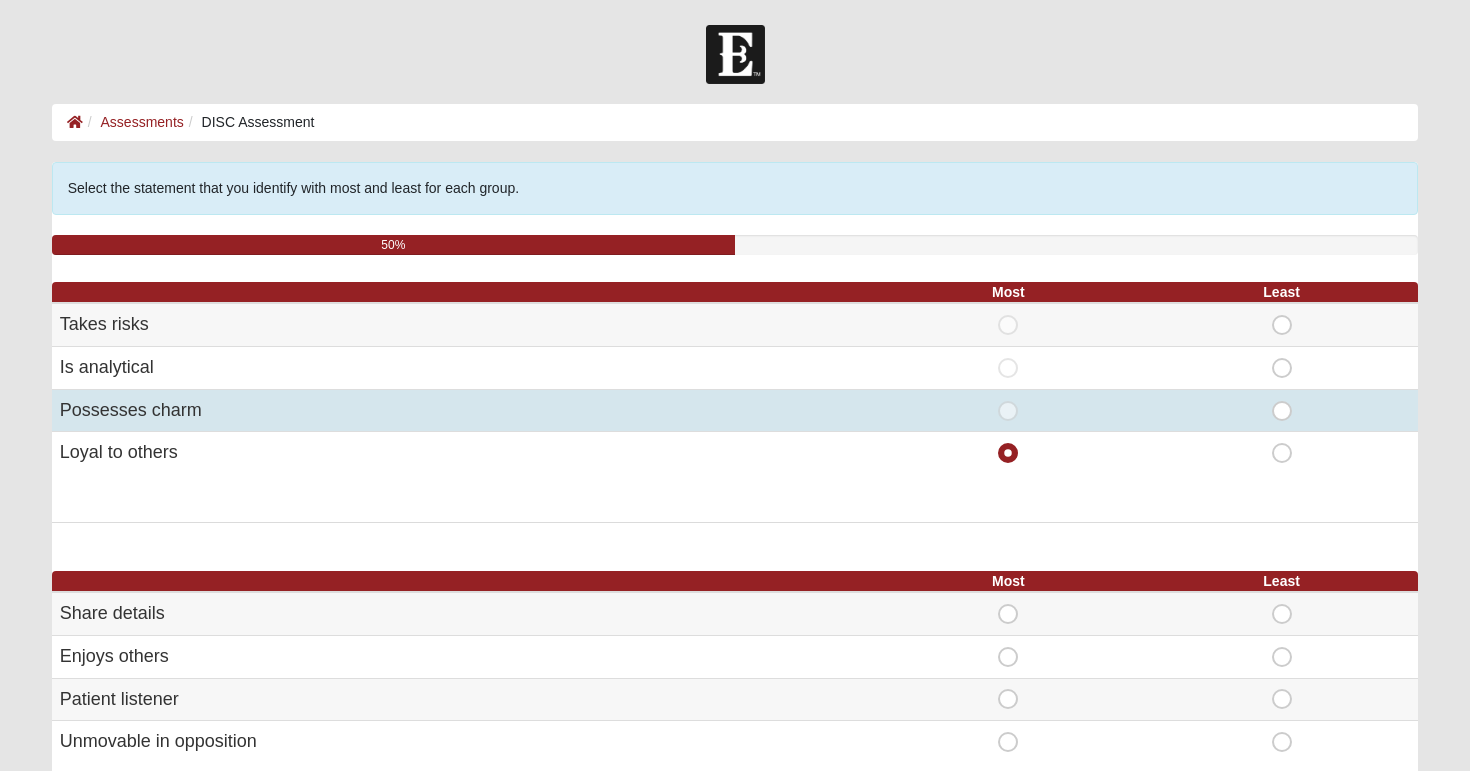 click on "Least" at bounding box center (1282, 401) 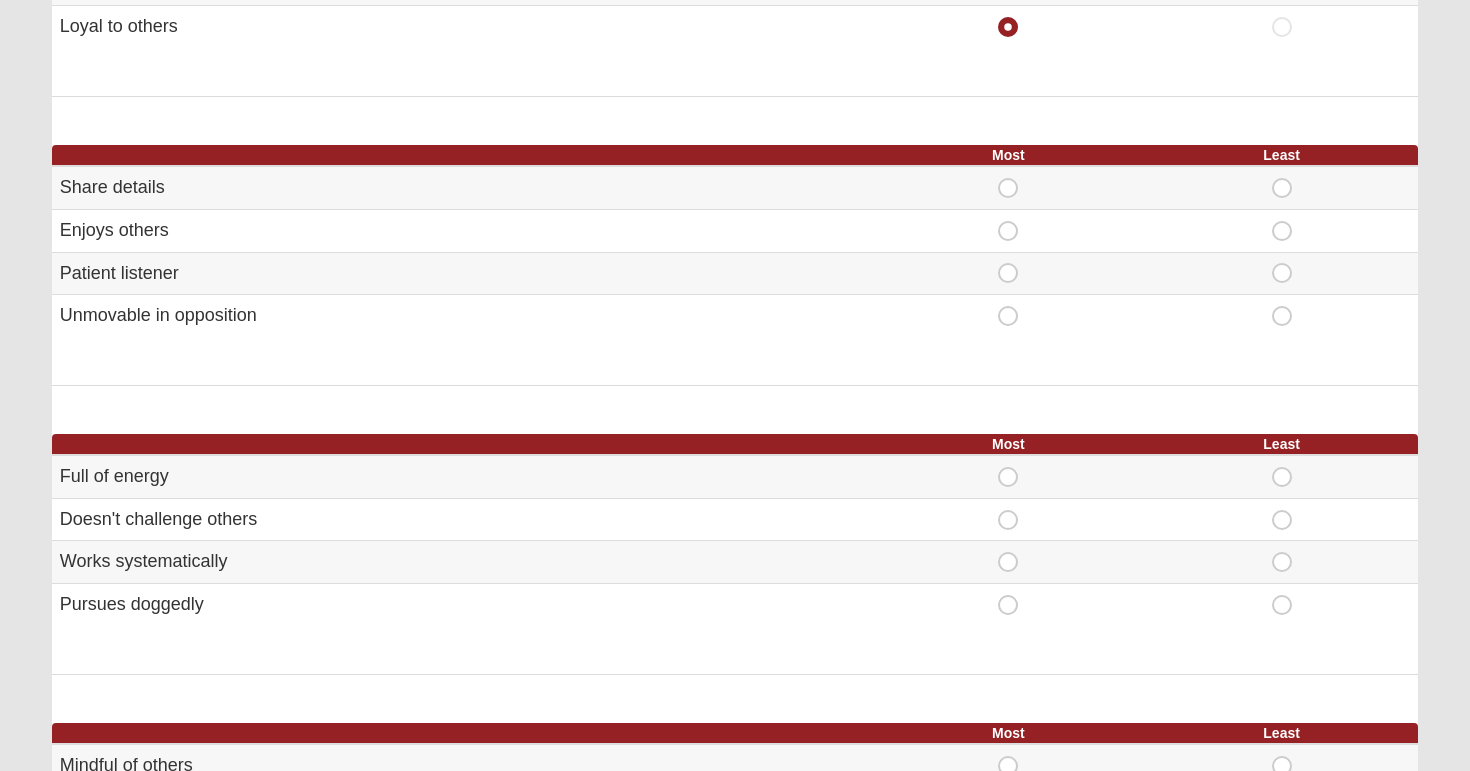 scroll, scrollTop: 426, scrollLeft: 0, axis: vertical 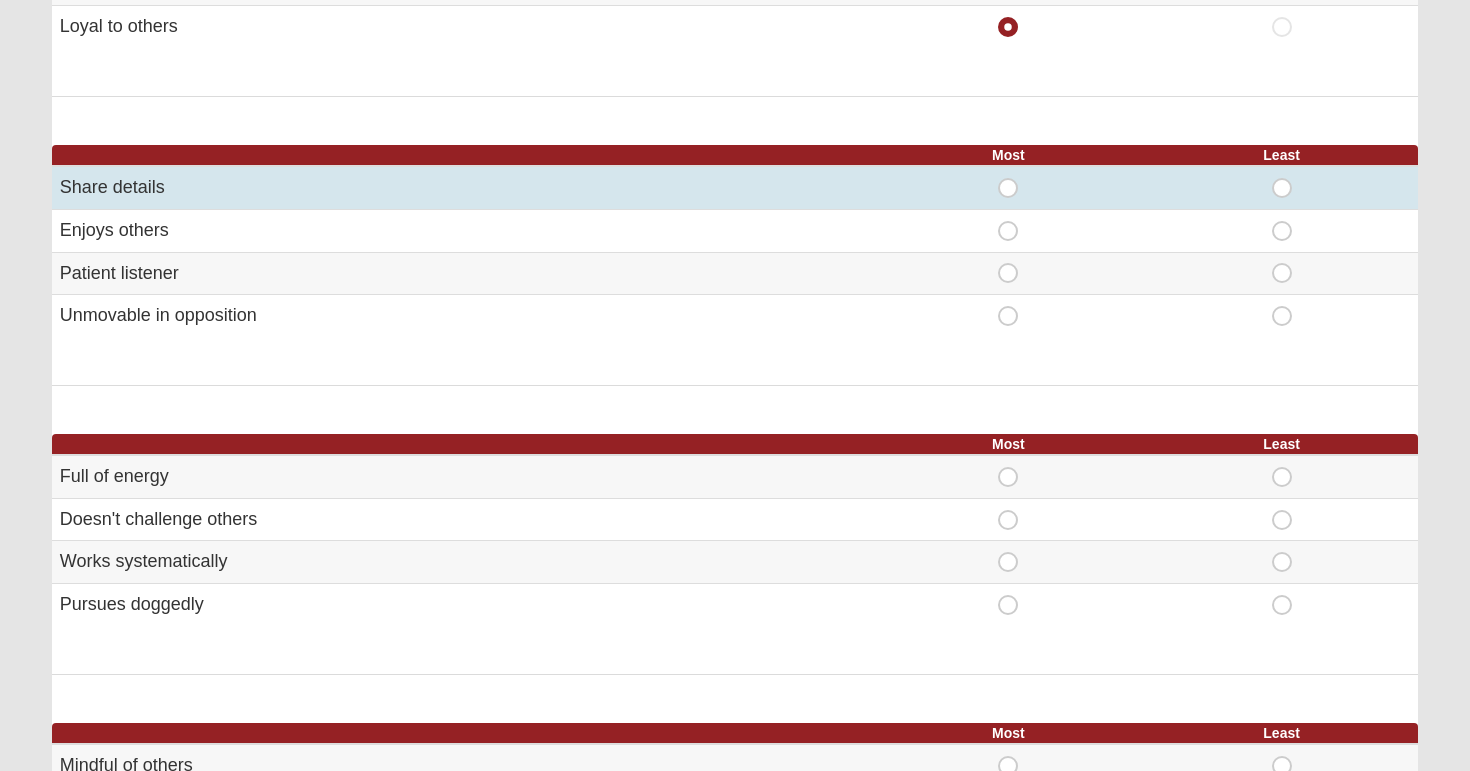 click on "Most" at bounding box center (1008, 178) 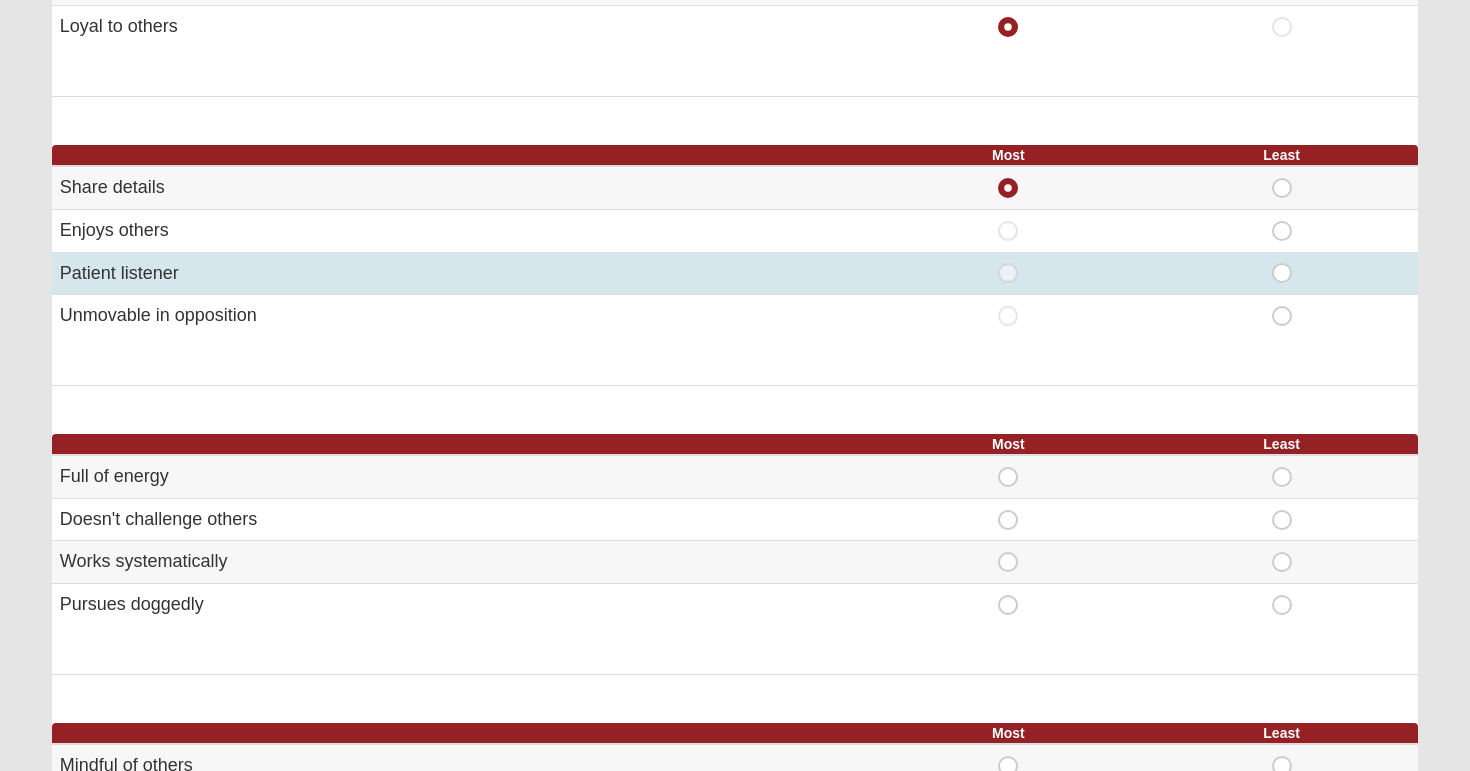 click on "Least" at bounding box center [1282, 263] 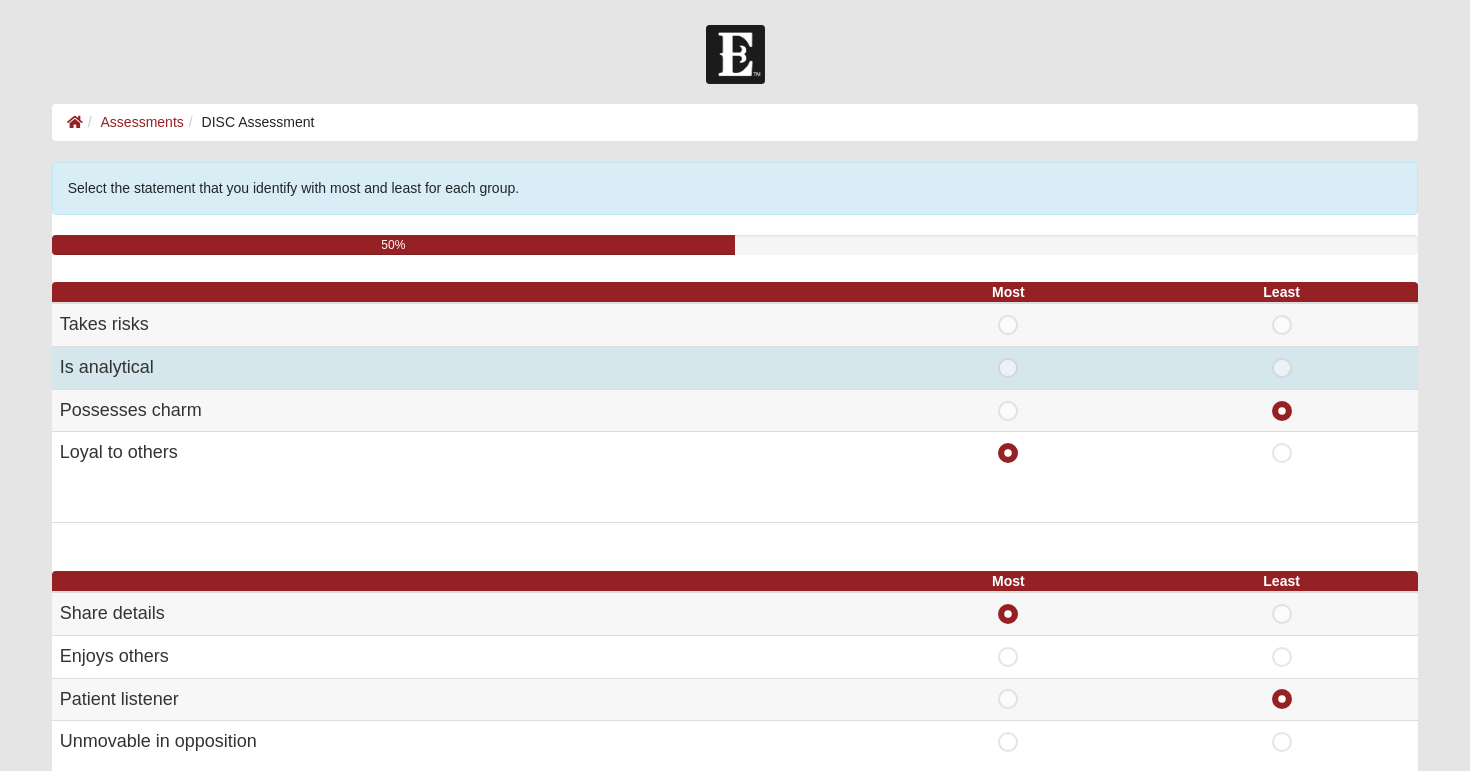 scroll, scrollTop: 0, scrollLeft: 0, axis: both 